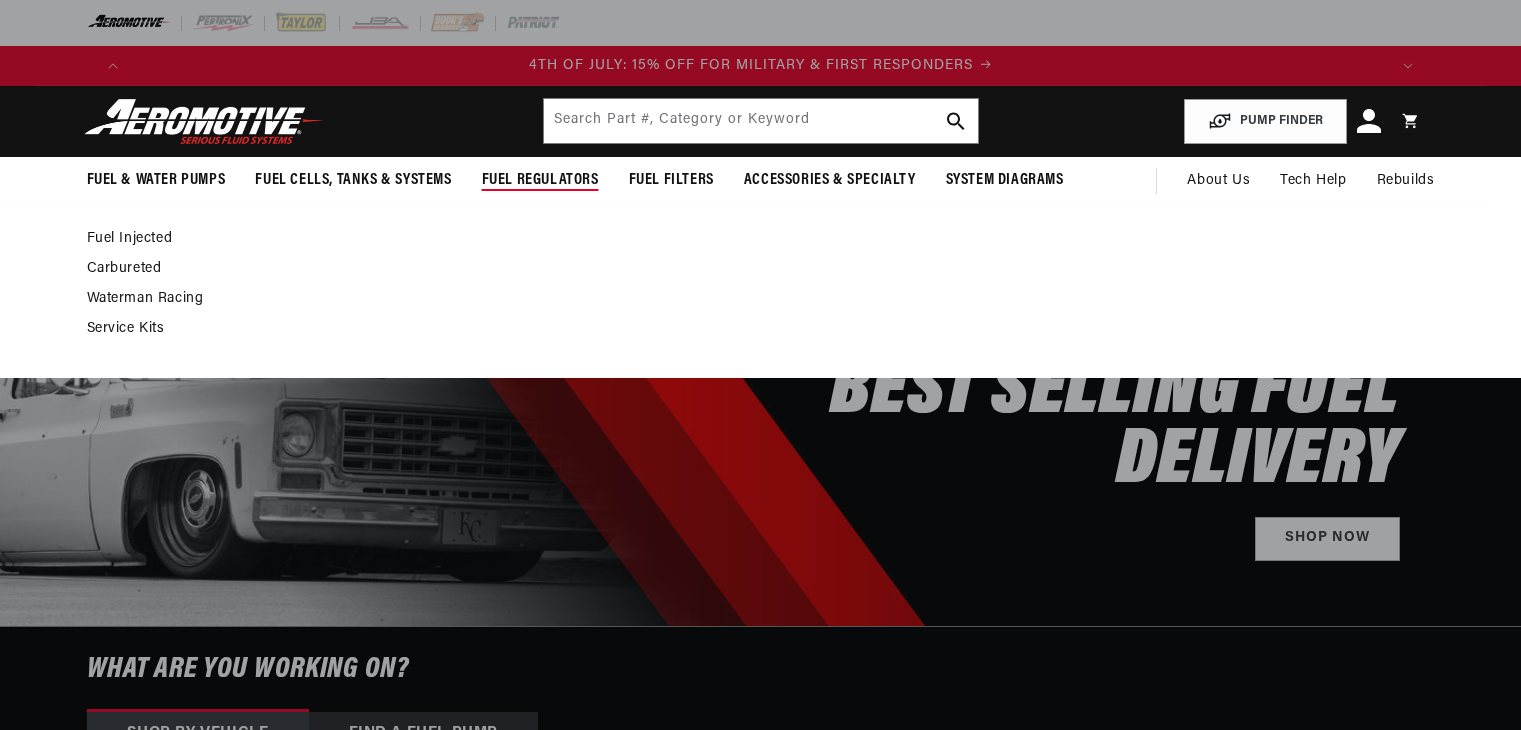 scroll, scrollTop: 0, scrollLeft: 0, axis: both 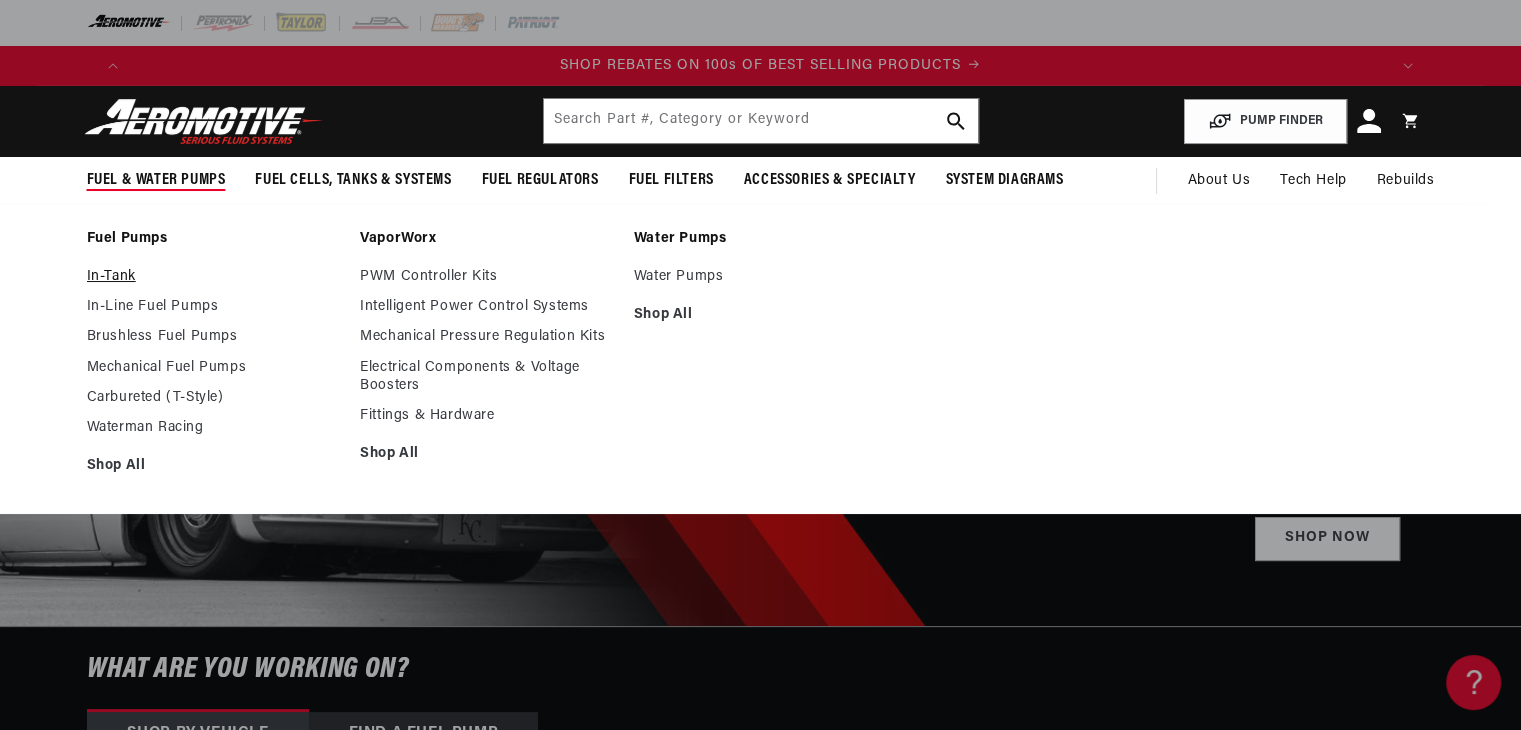 click on "In-Tank" at bounding box center [214, 277] 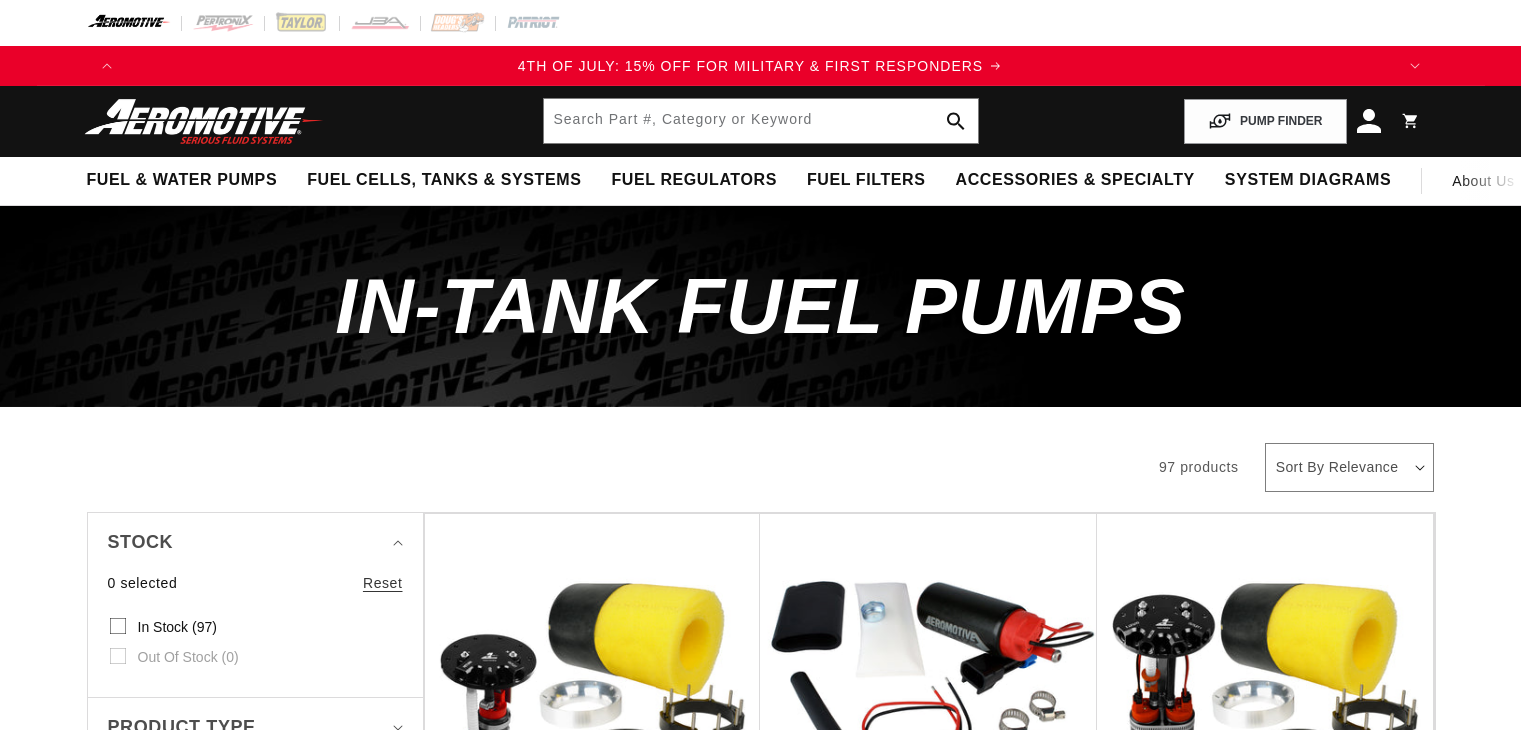 scroll, scrollTop: 400, scrollLeft: 0, axis: vertical 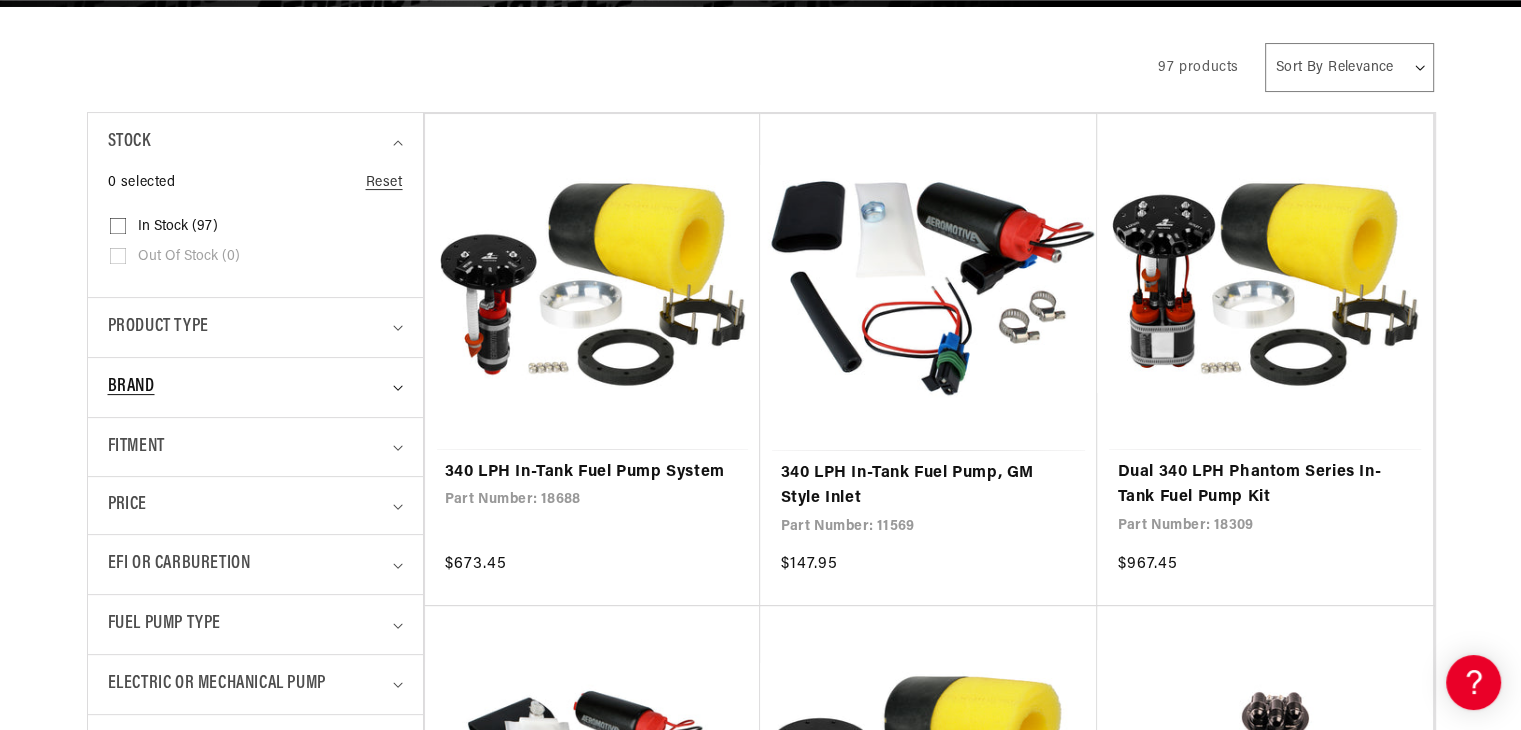 click at bounding box center [398, 388] 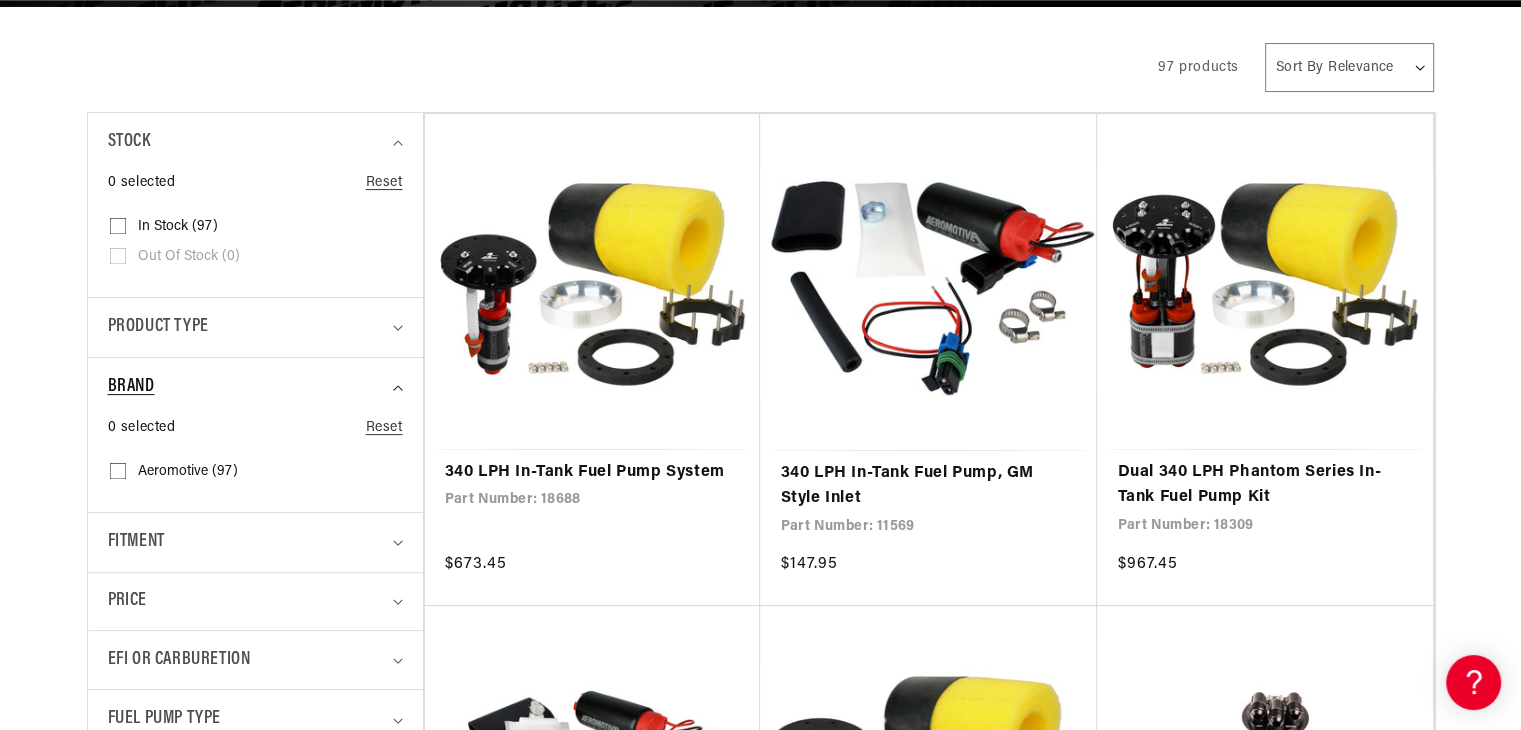 click at bounding box center (397, 388) 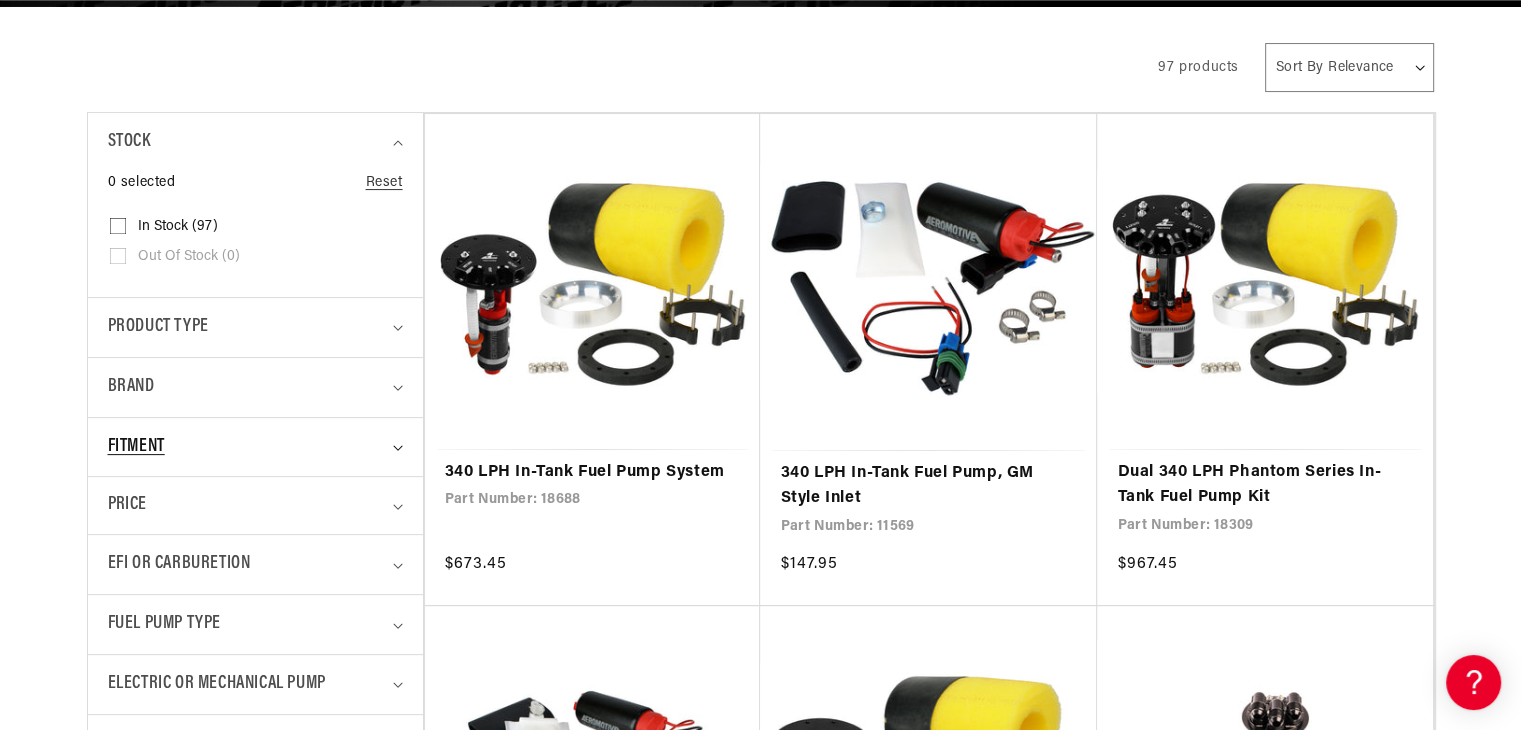 click at bounding box center [398, 448] 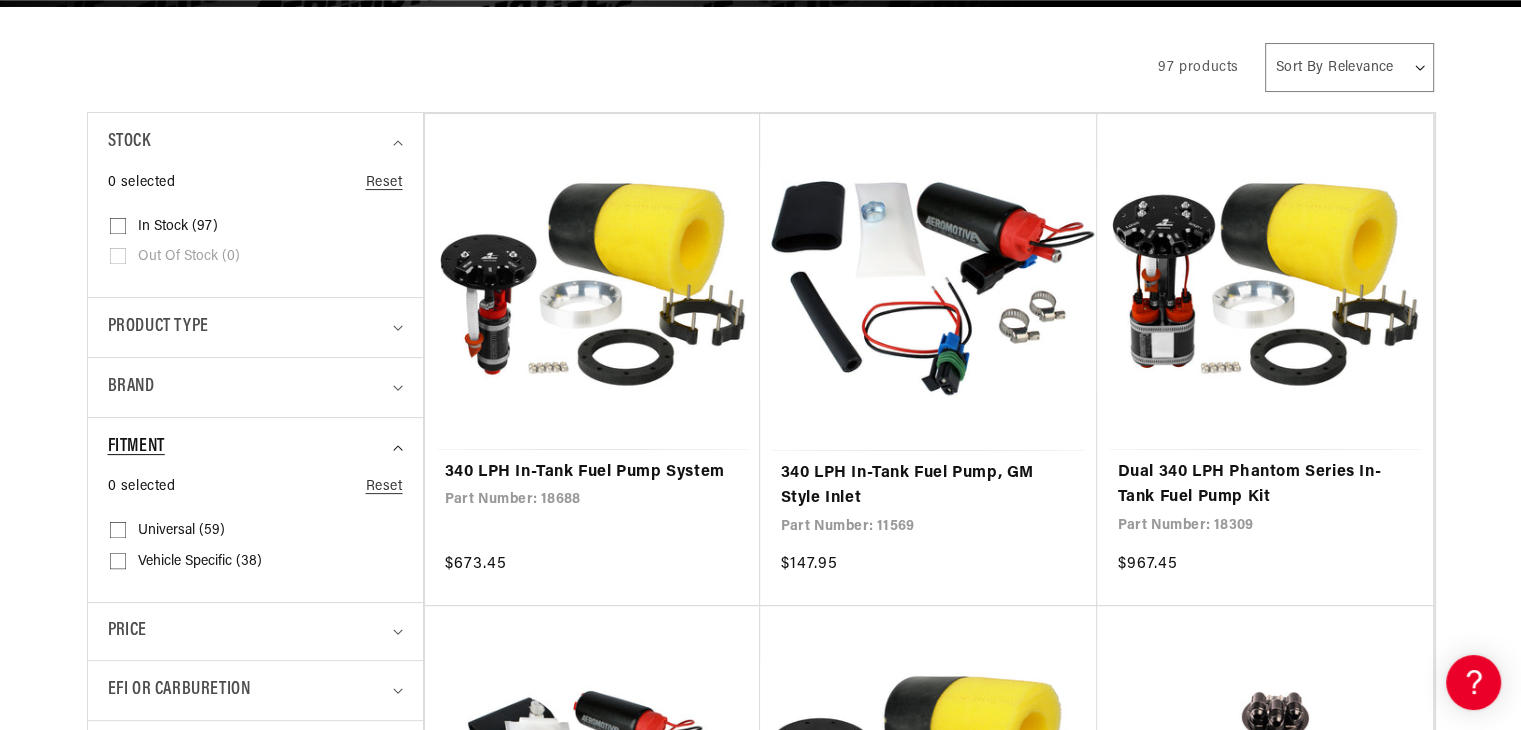 scroll, scrollTop: 0, scrollLeft: 1245, axis: horizontal 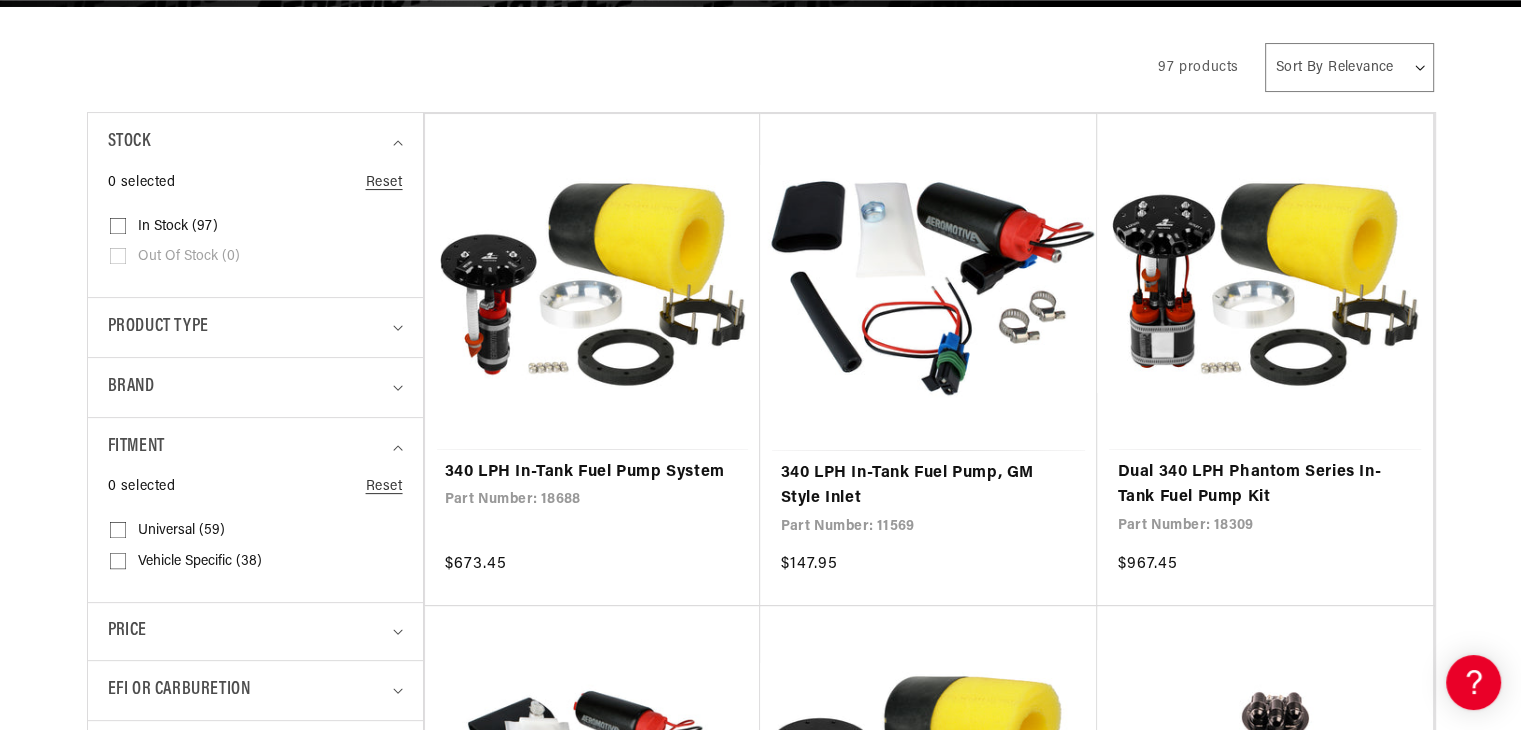 click on "Vehicle Specific (38)" at bounding box center [200, 562] 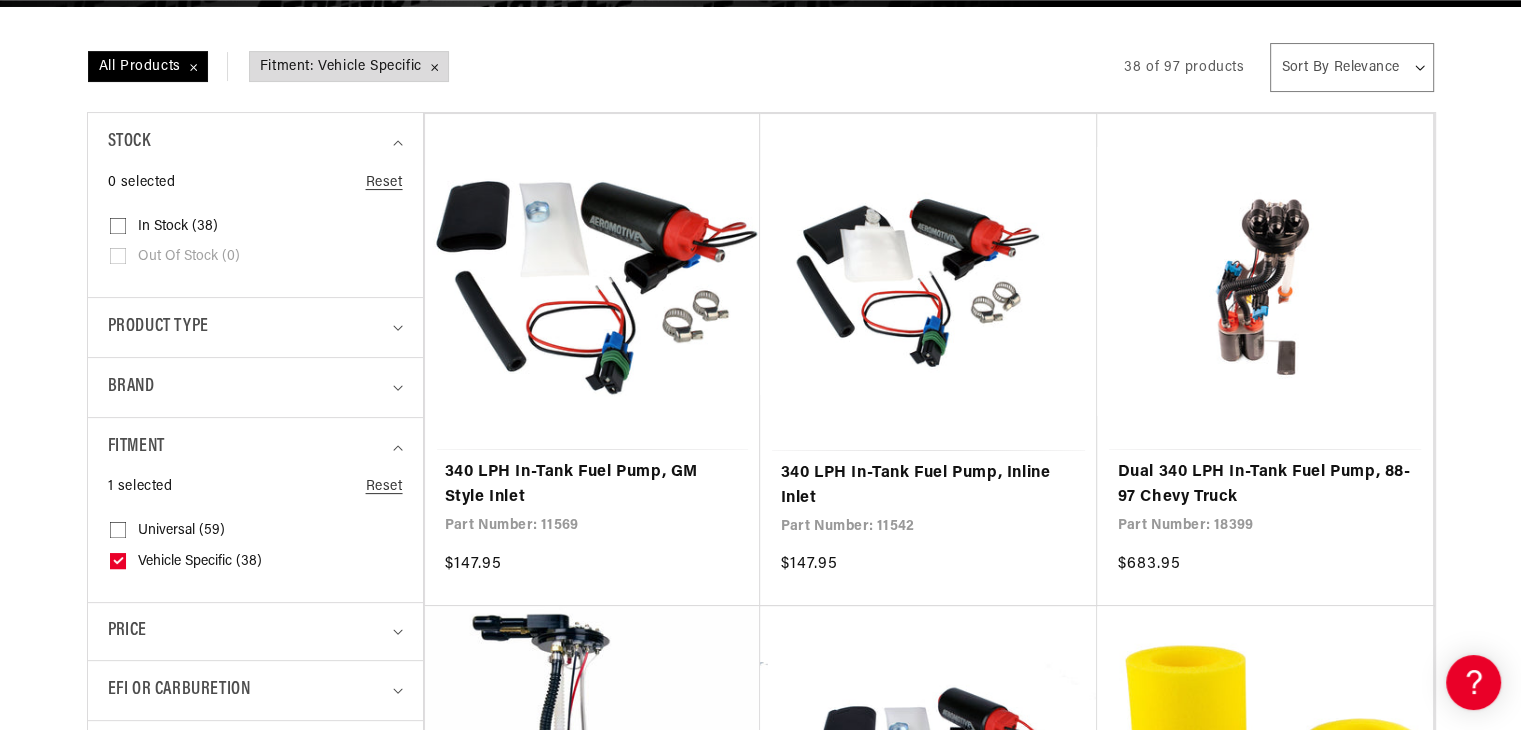 scroll, scrollTop: 500, scrollLeft: 0, axis: vertical 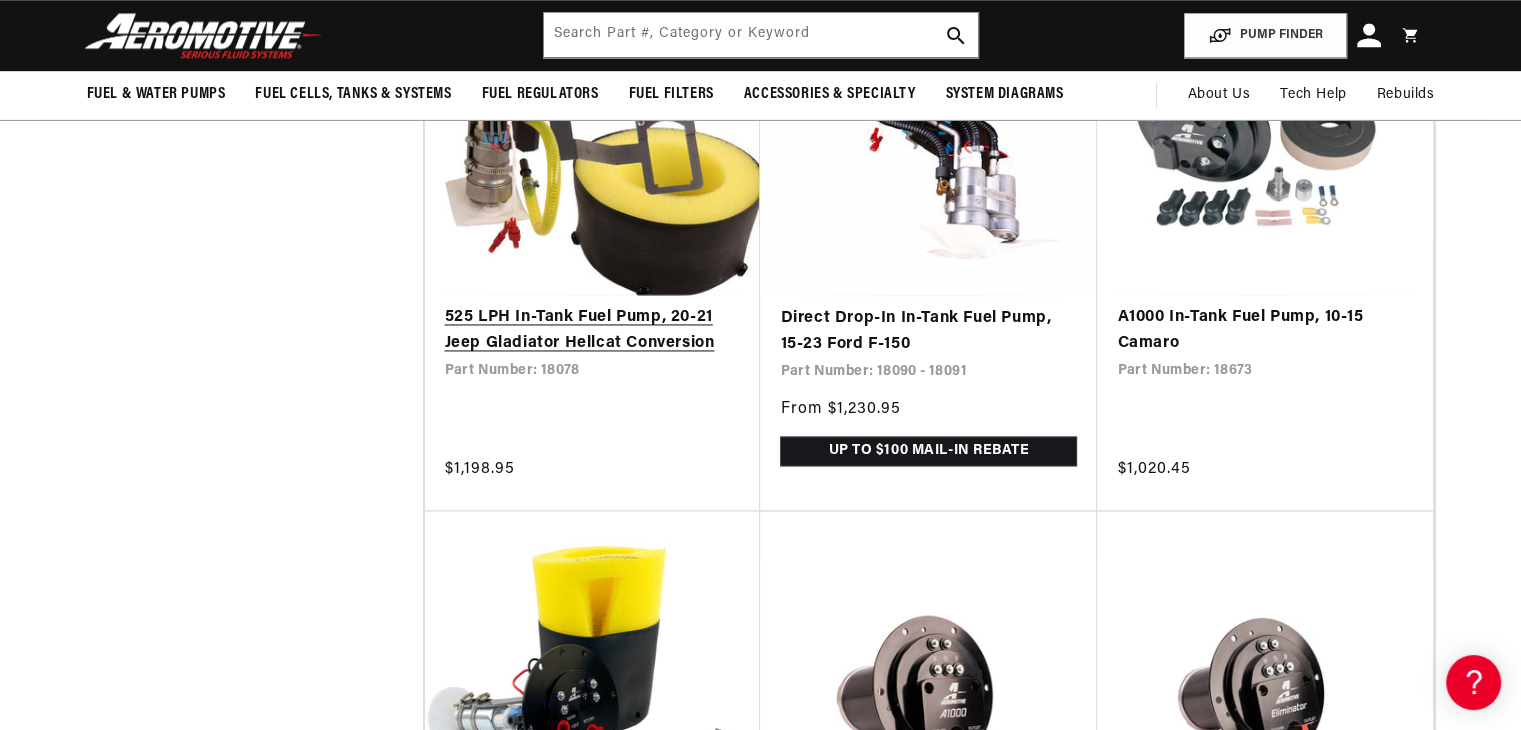 click on "525 LPH In-Tank Fuel Pump, 20-21 Jeep Gladiator Hellcat Conversion" at bounding box center [593, 330] 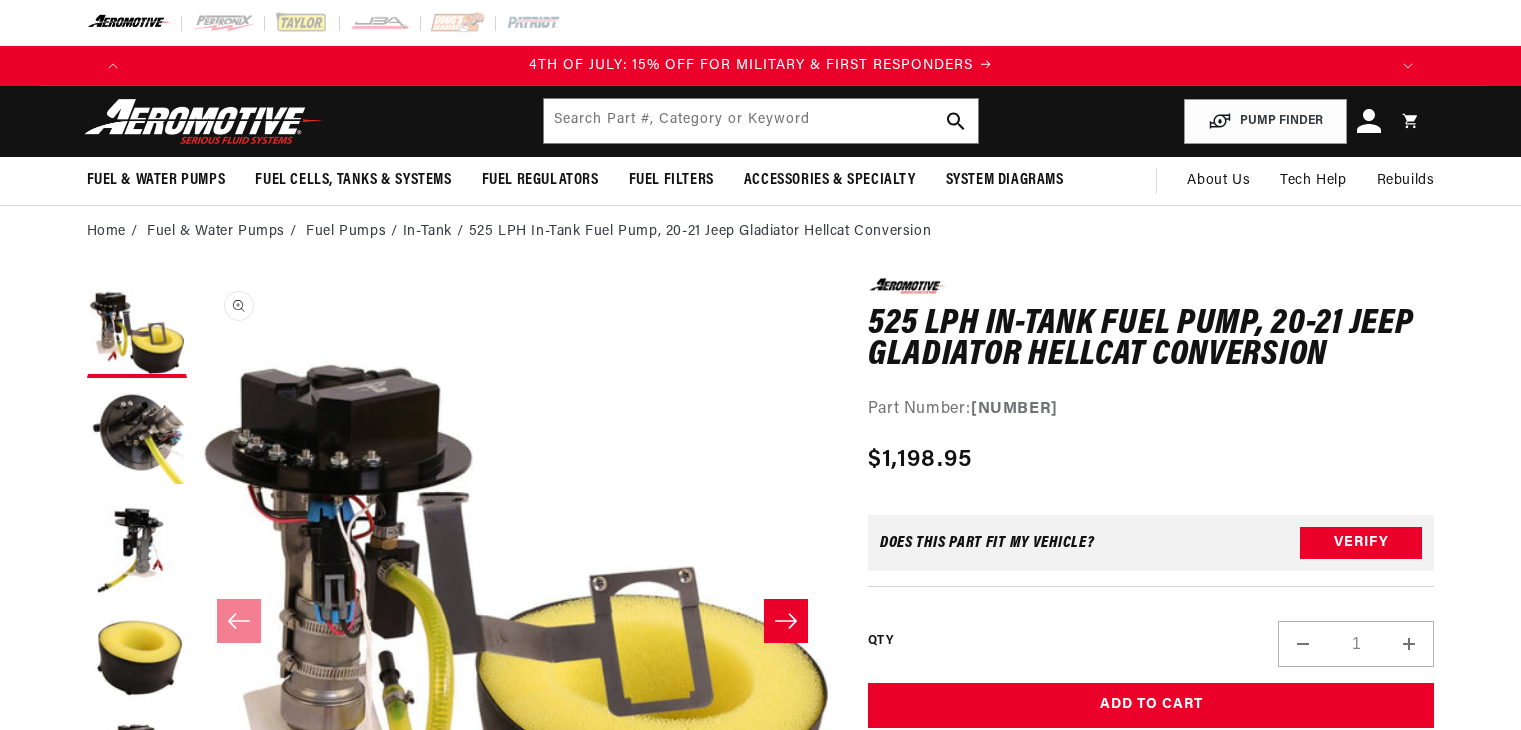 scroll, scrollTop: 0, scrollLeft: 0, axis: both 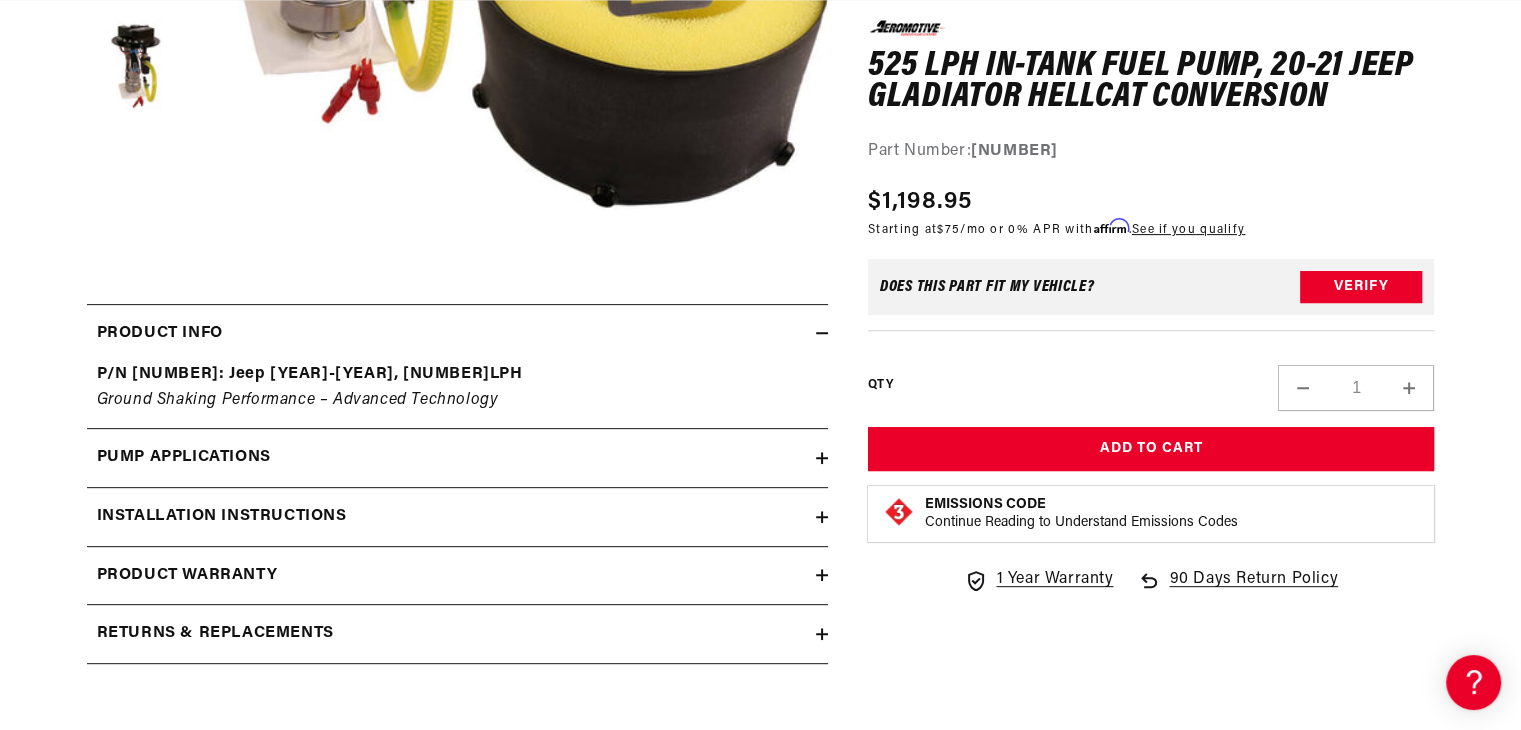 click at bounding box center (822, 458) 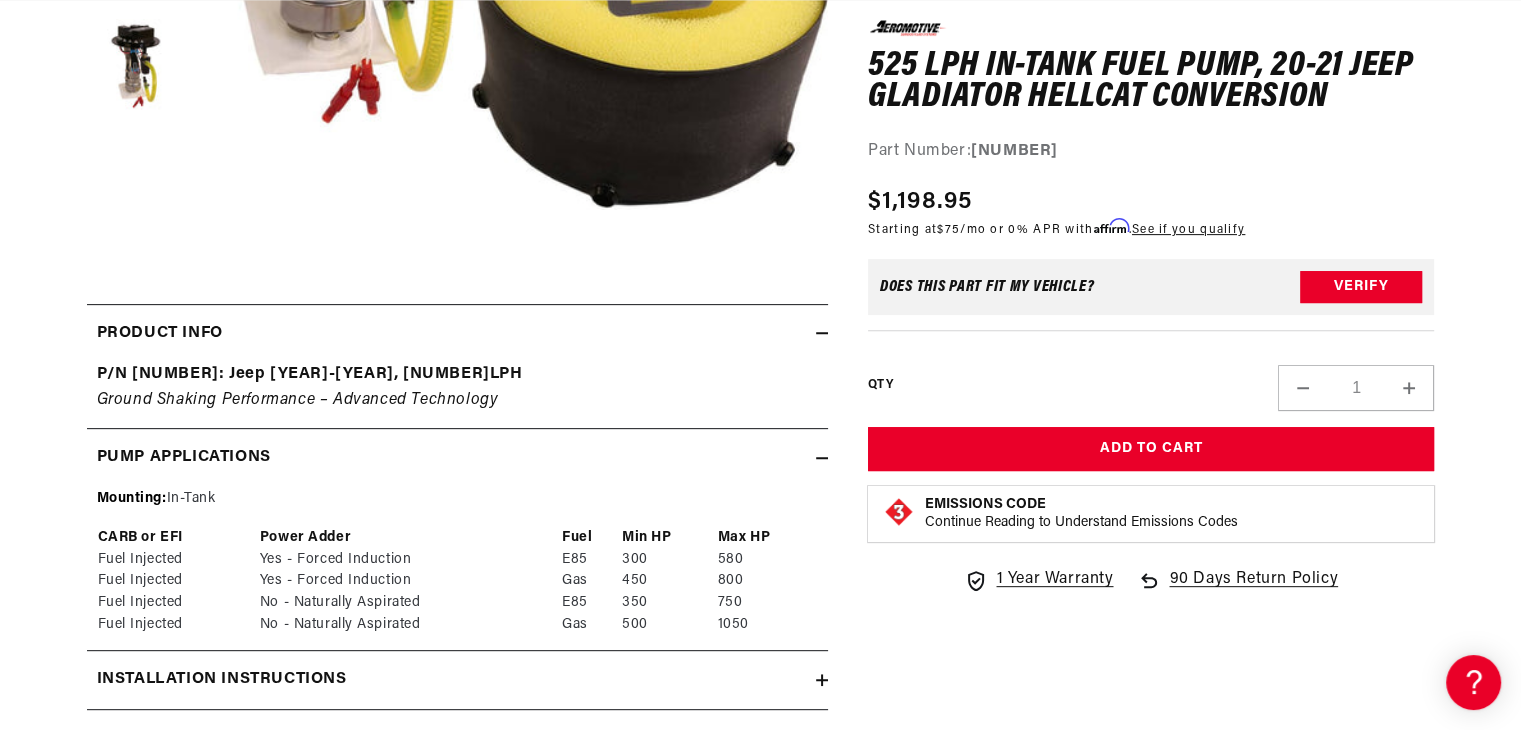 scroll, scrollTop: 0, scrollLeft: 2492, axis: horizontal 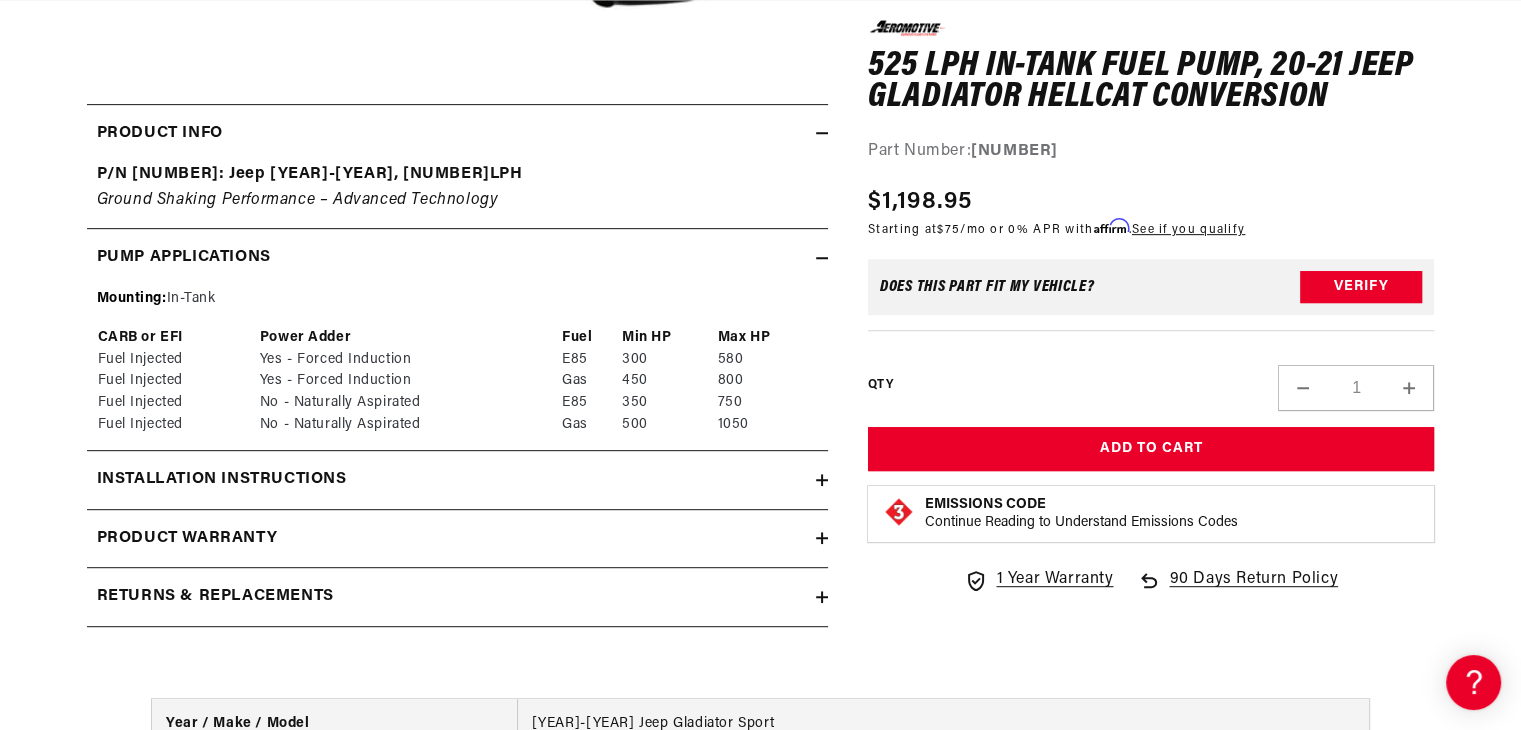 click at bounding box center (822, 258) 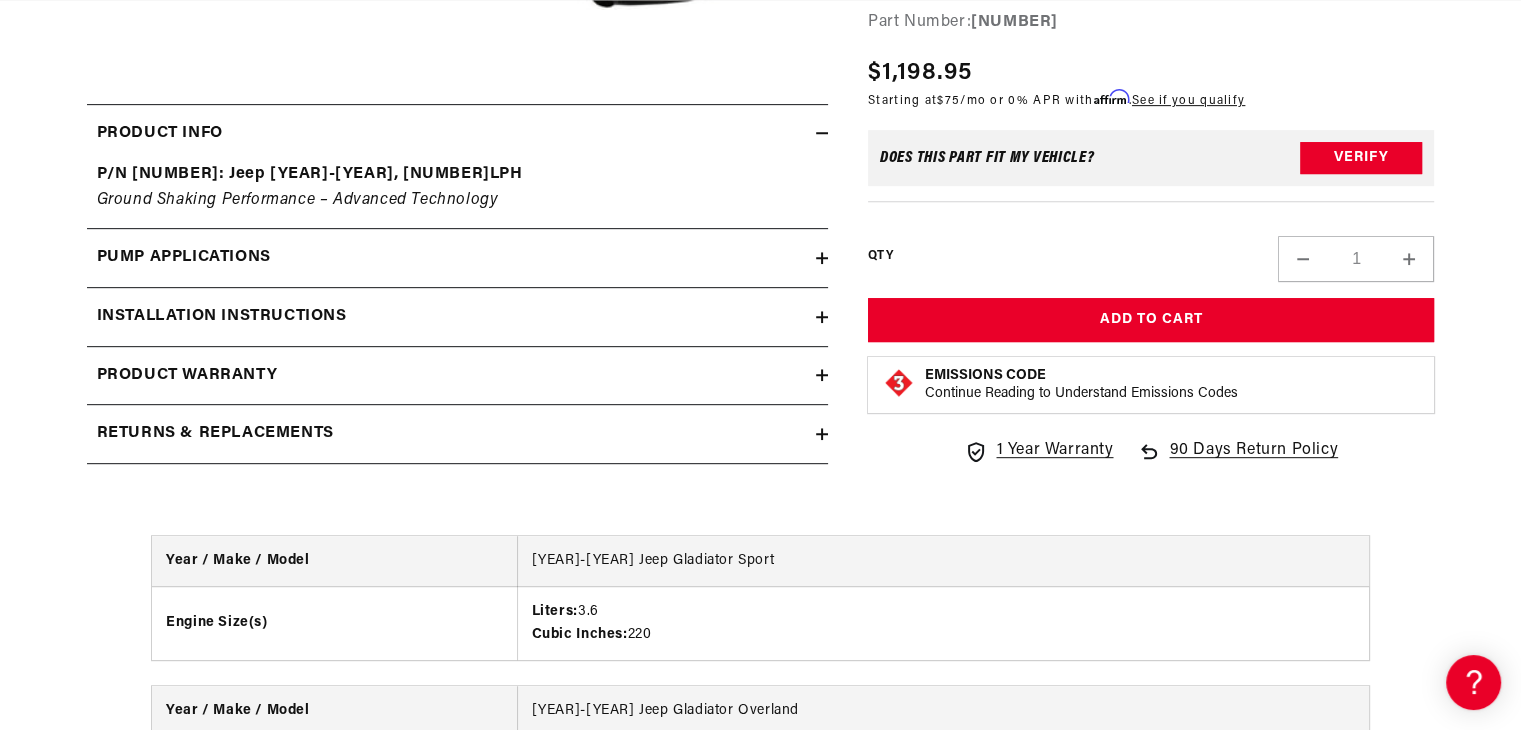 scroll, scrollTop: 0, scrollLeft: 0, axis: both 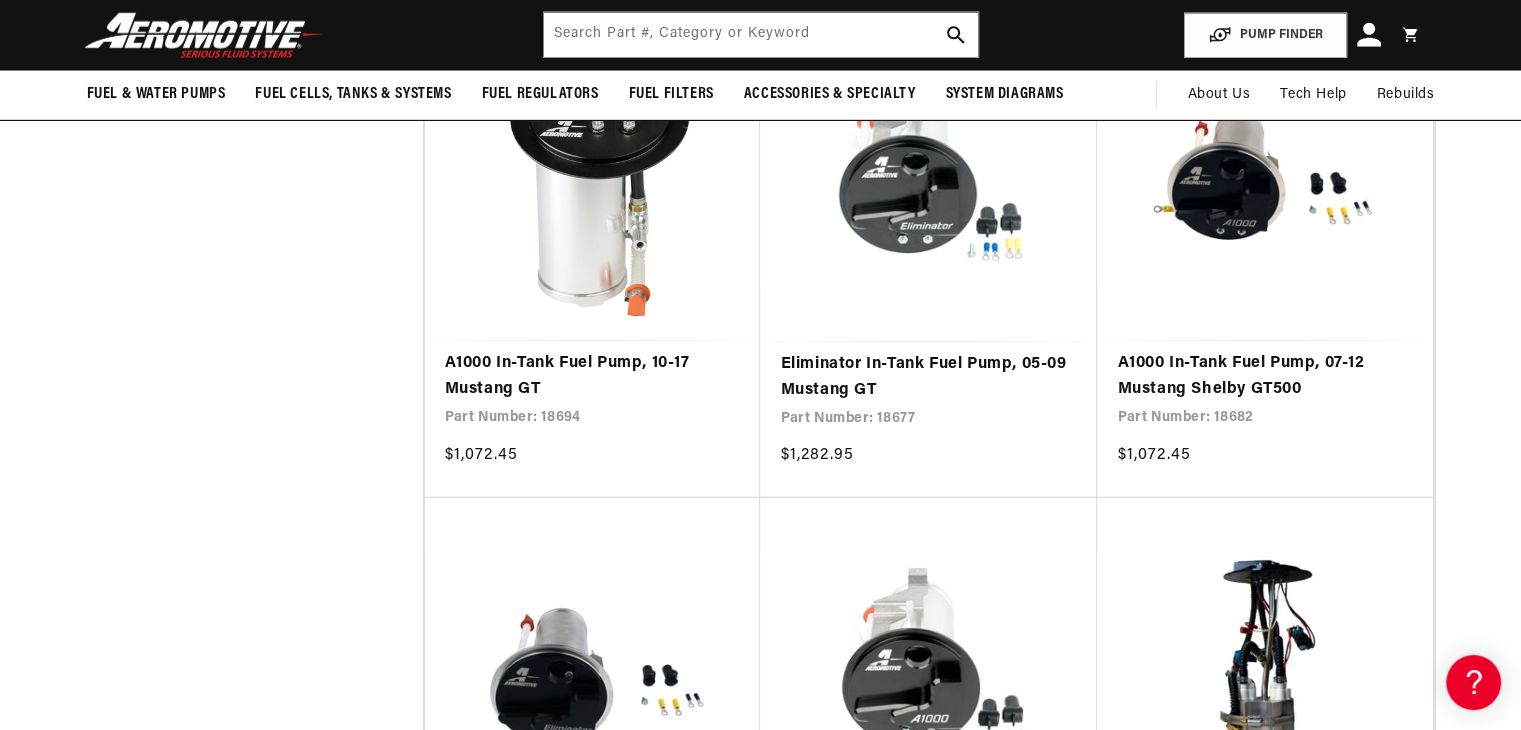 click at bounding box center (204, 35) 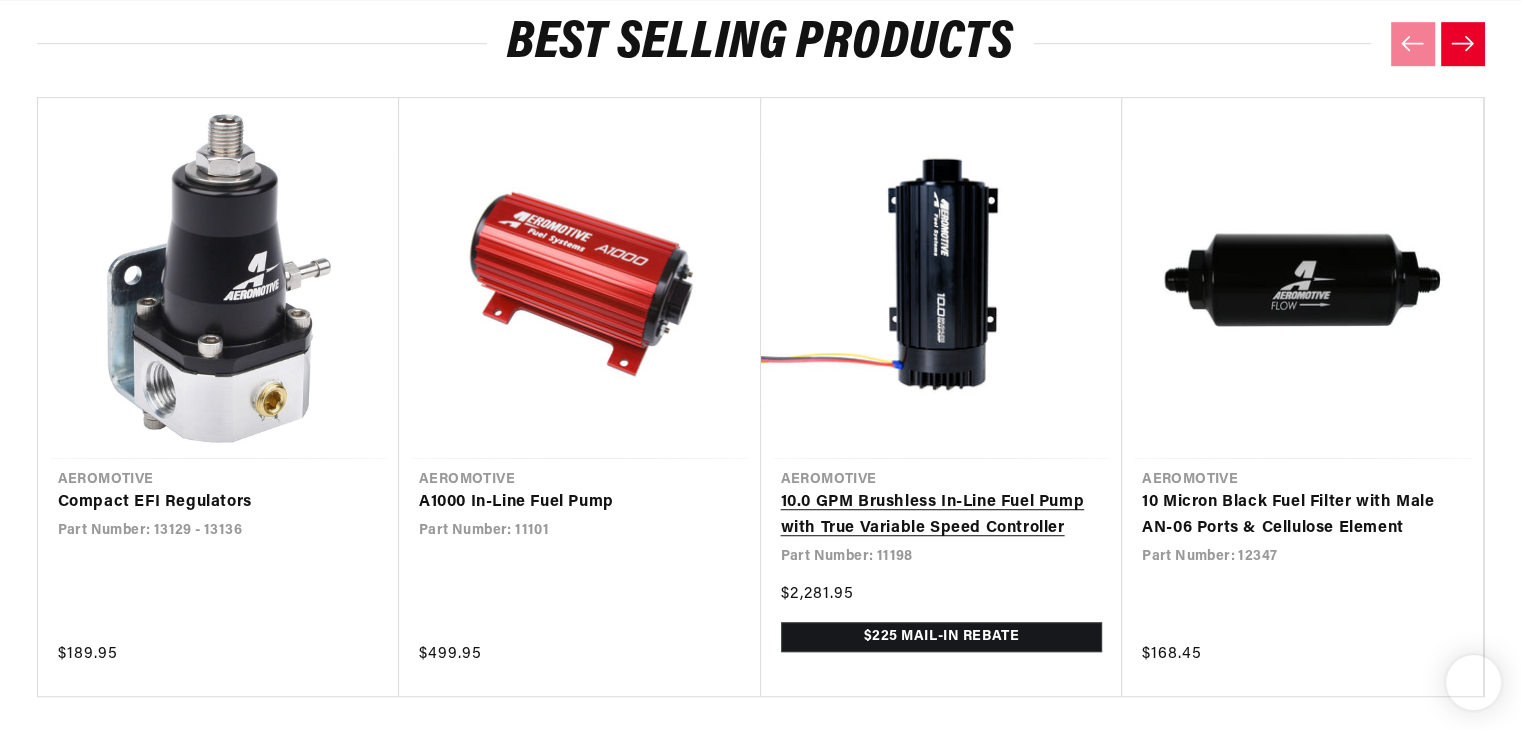 scroll, scrollTop: 1876, scrollLeft: 0, axis: vertical 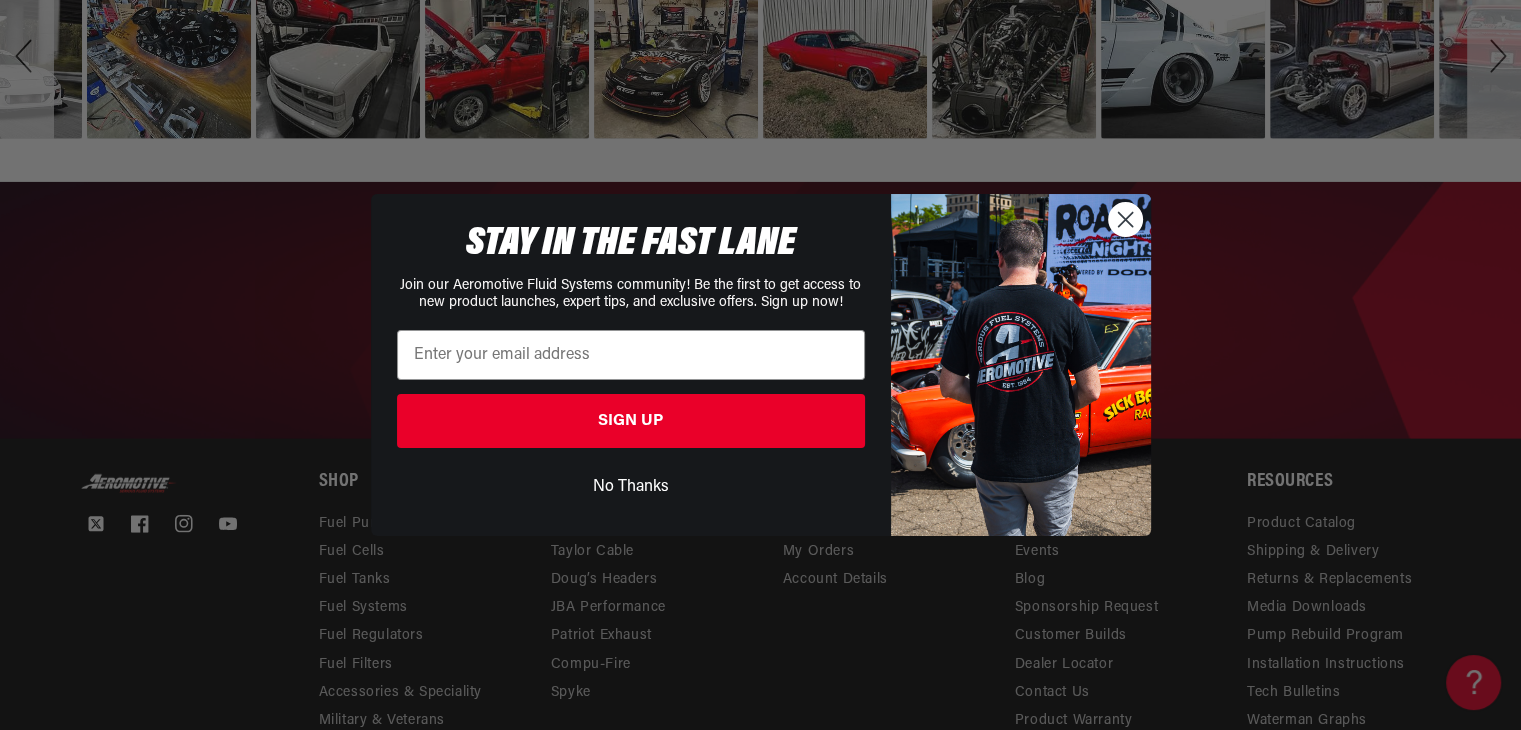 click at bounding box center (1124, 219) 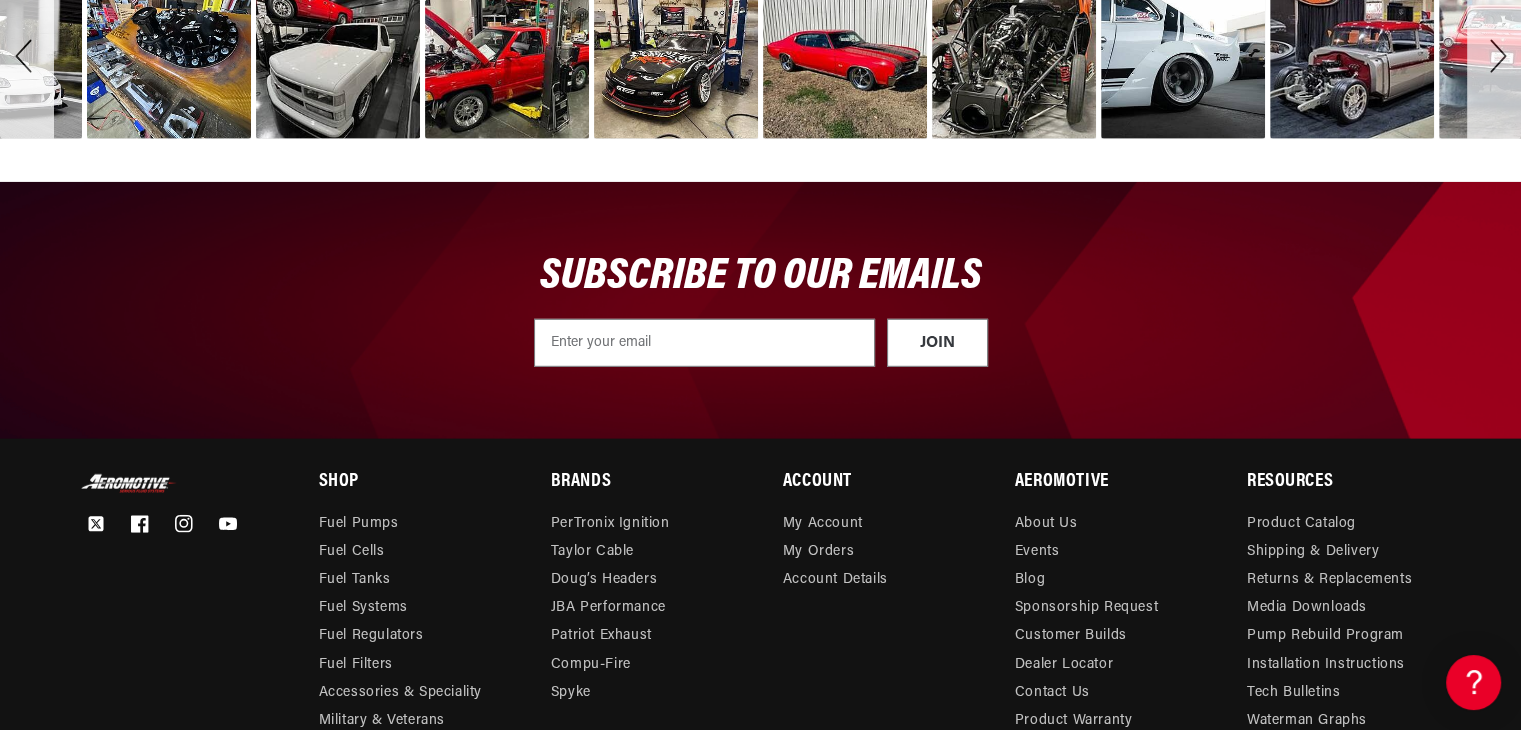 scroll, scrollTop: 0, scrollLeft: 424, axis: horizontal 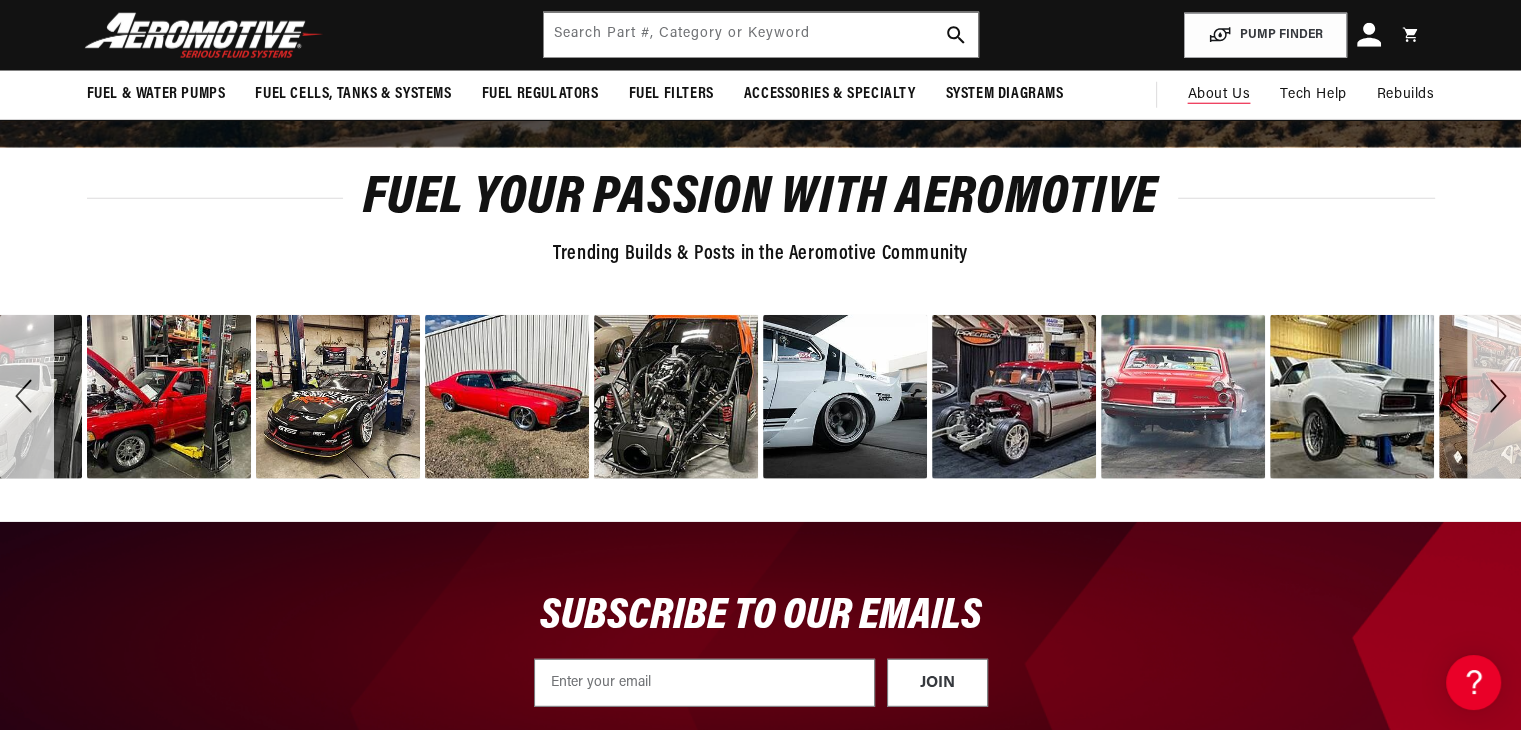 click on "About Us" at bounding box center (1218, 94) 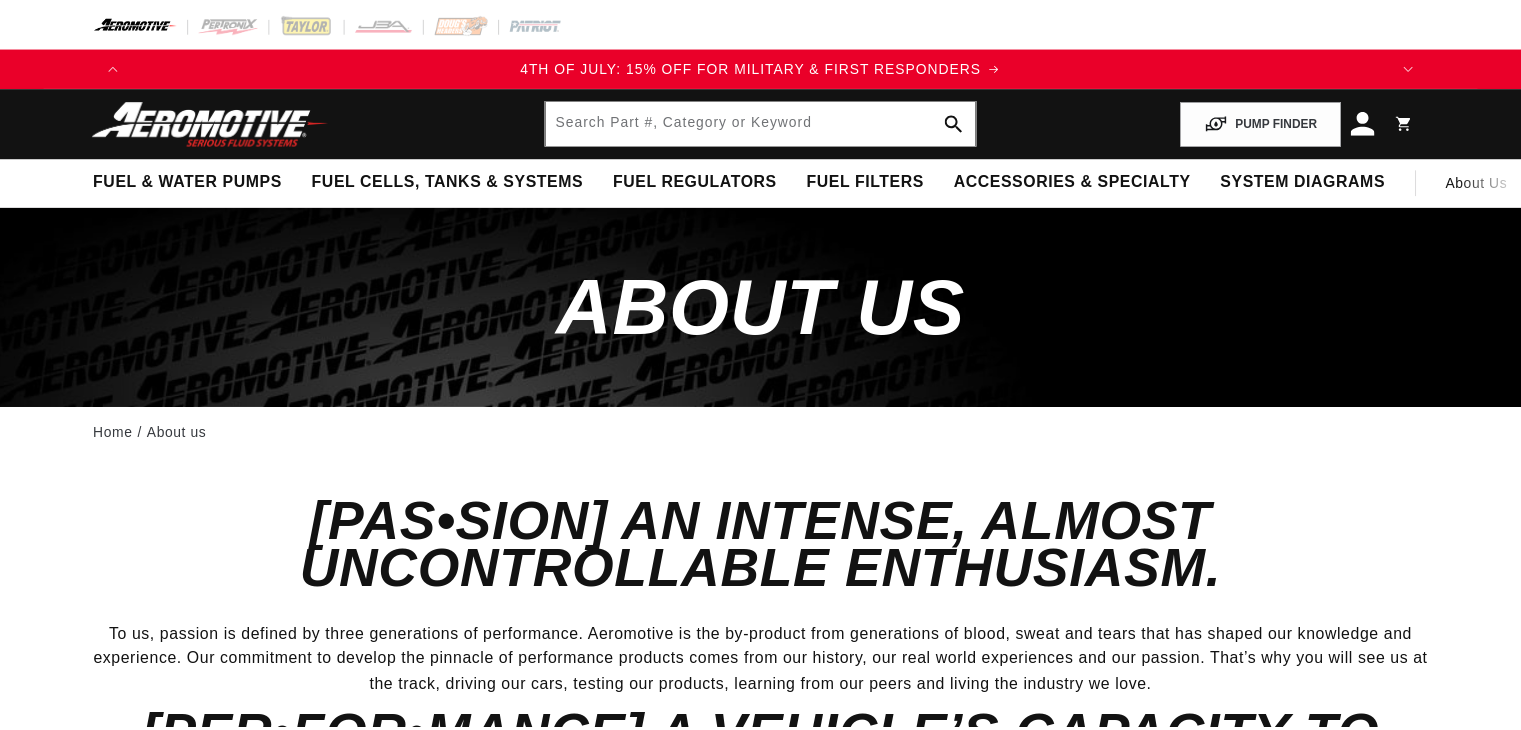 scroll, scrollTop: 0, scrollLeft: 0, axis: both 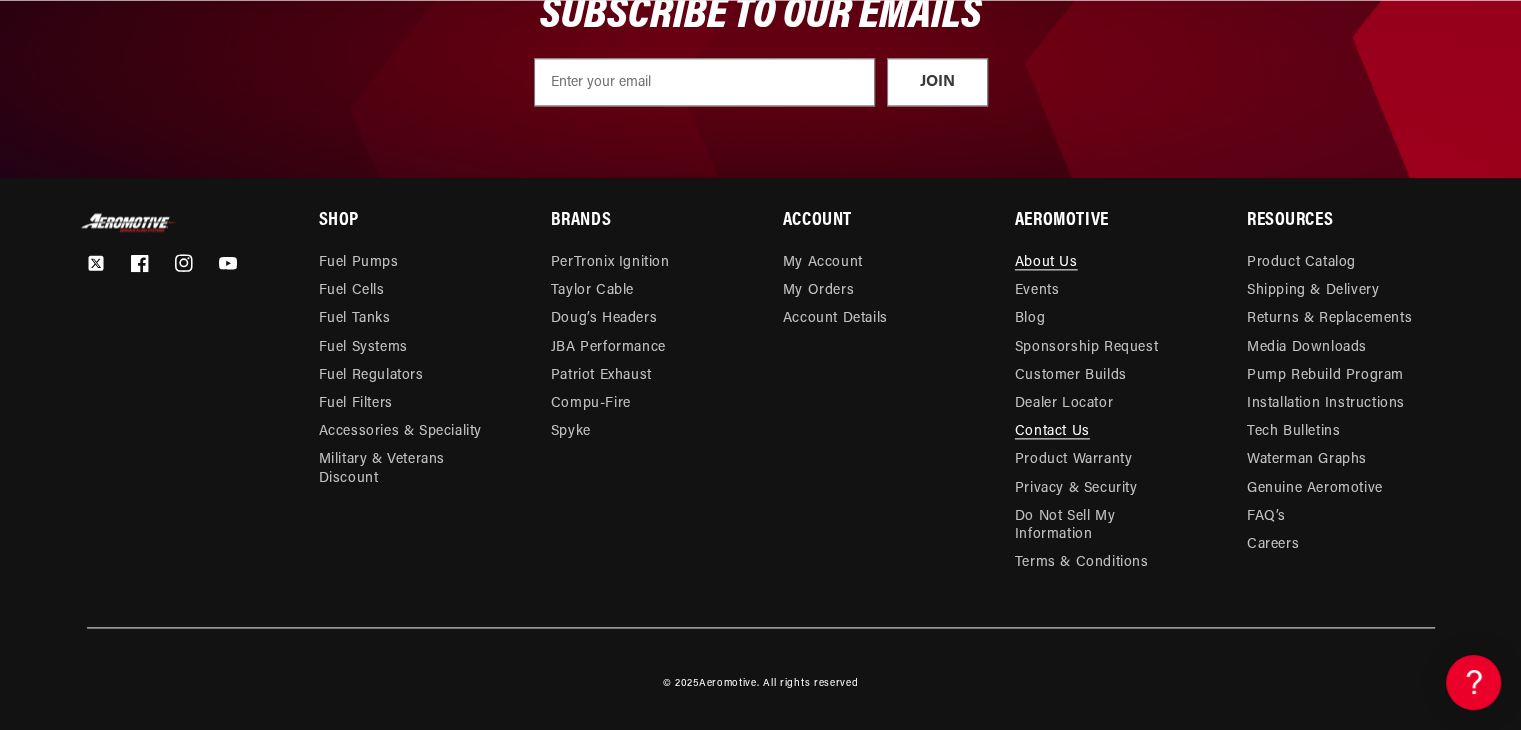 click on "Contact Us" at bounding box center (1052, 432) 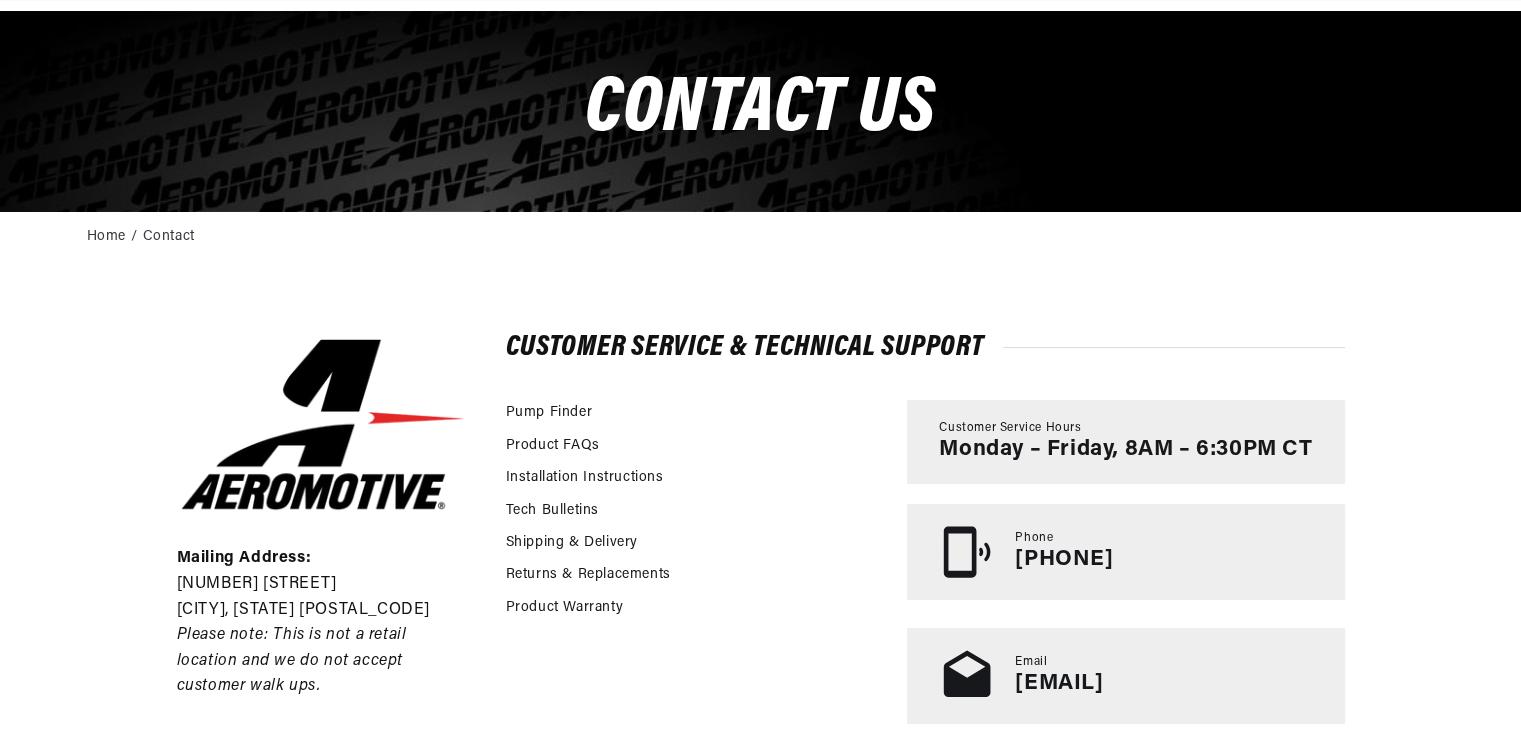 scroll, scrollTop: 400, scrollLeft: 0, axis: vertical 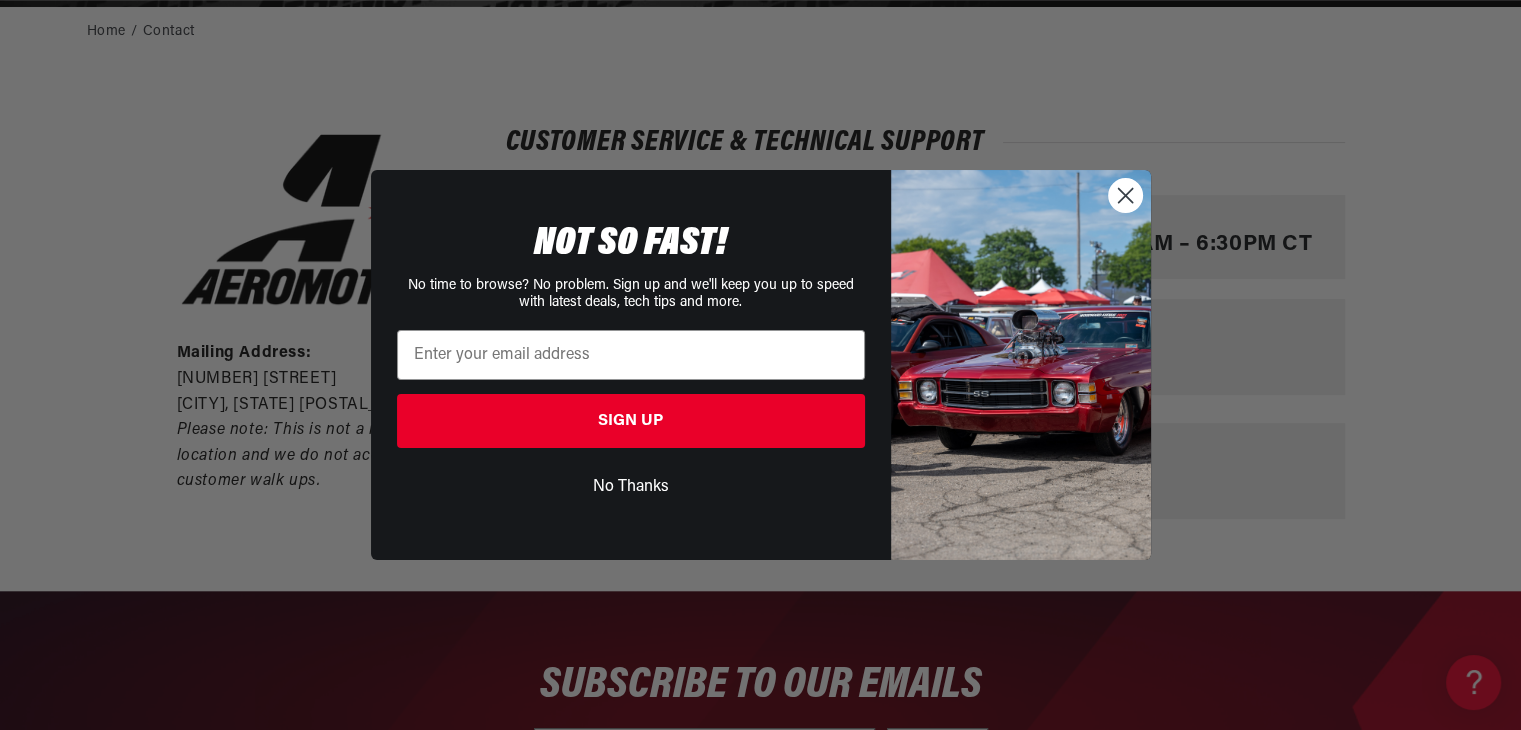 click at bounding box center [1124, 195] 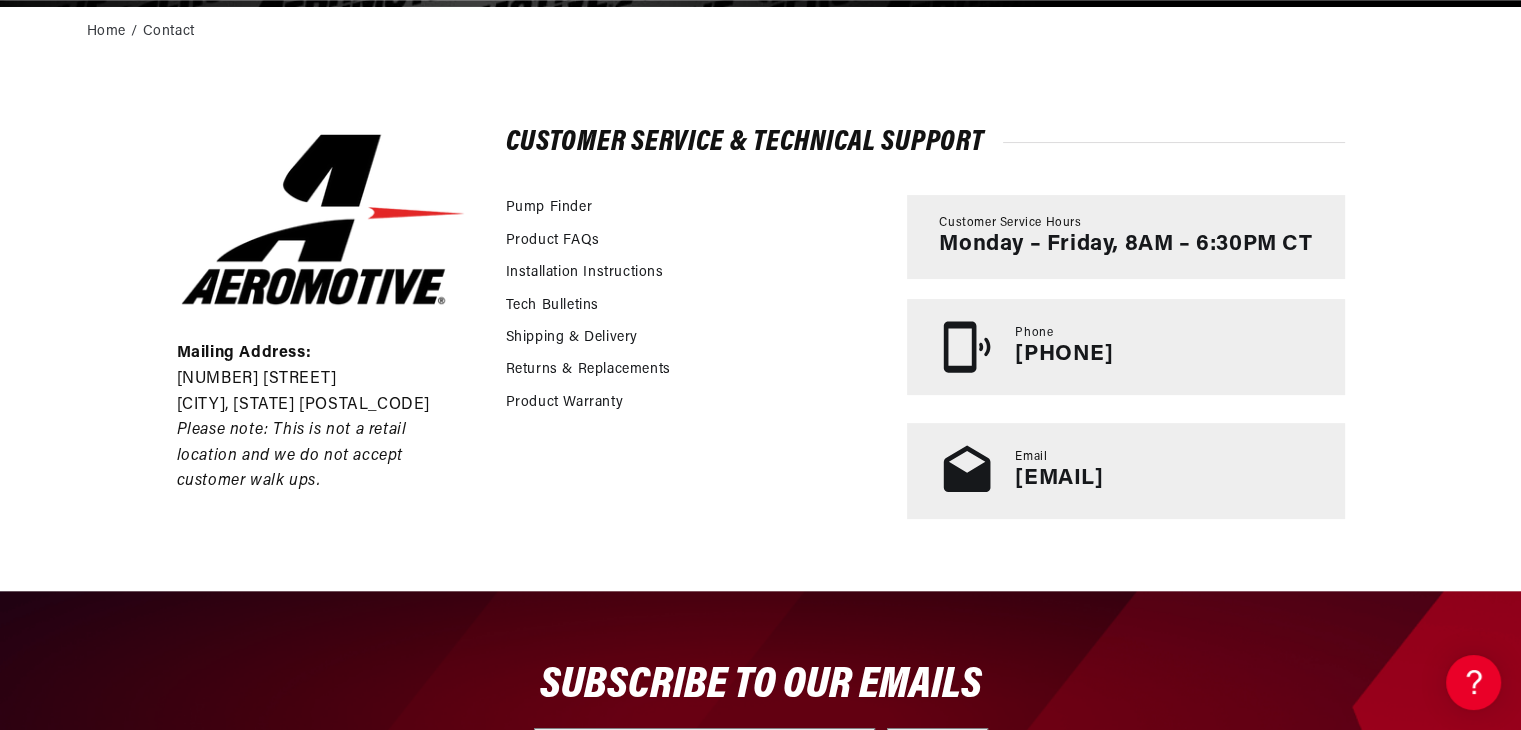 scroll, scrollTop: 0, scrollLeft: 1245, axis: horizontal 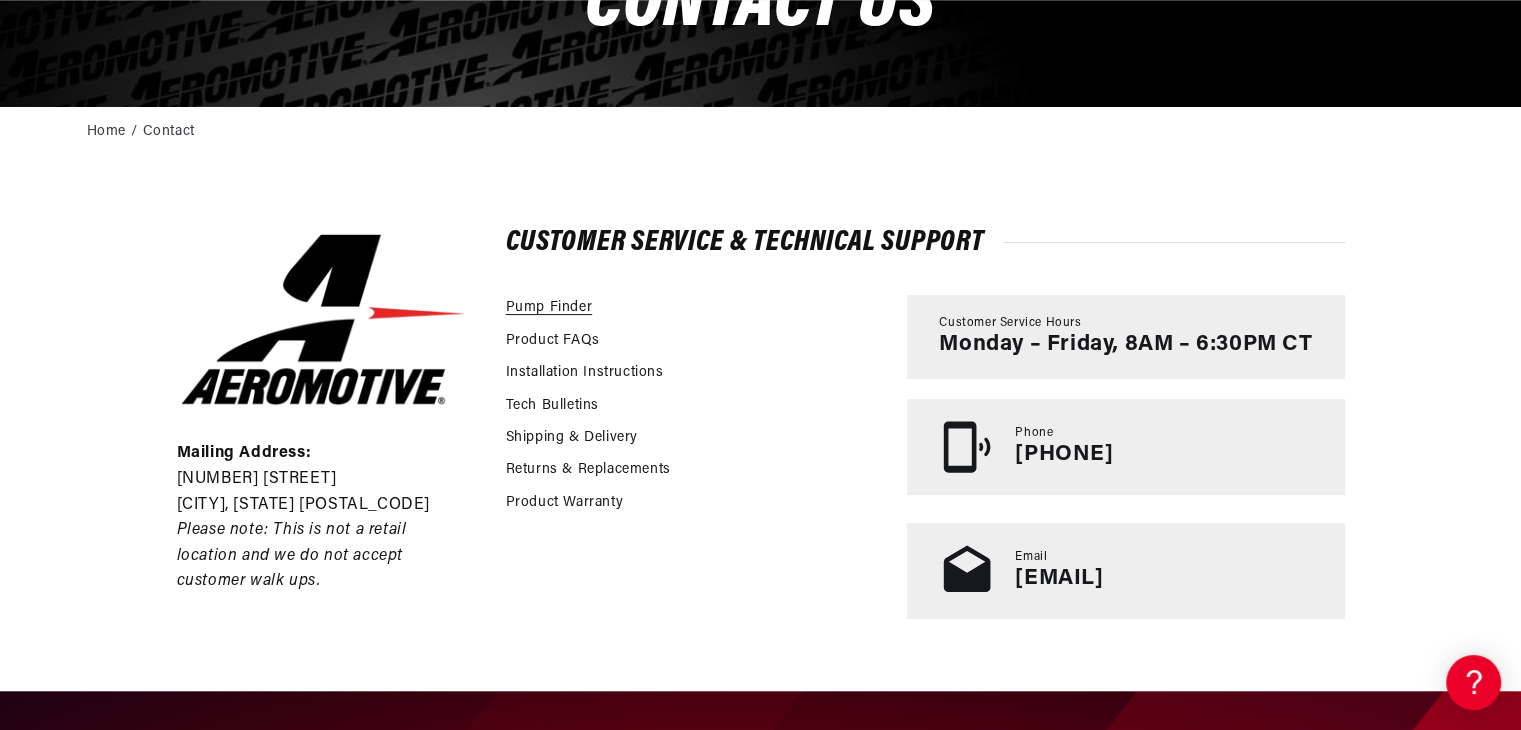 click on "Pump Finder" at bounding box center (549, 308) 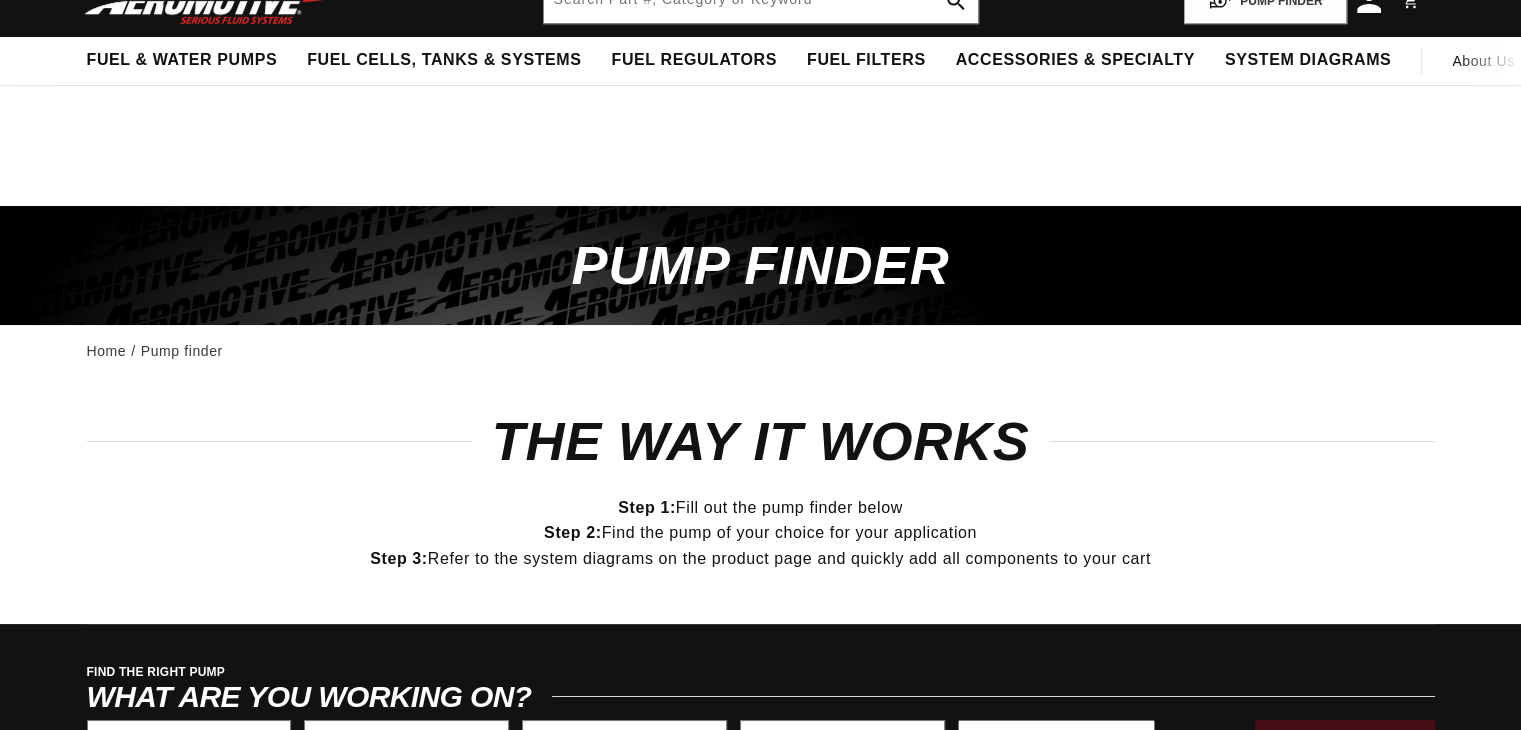 scroll, scrollTop: 400, scrollLeft: 0, axis: vertical 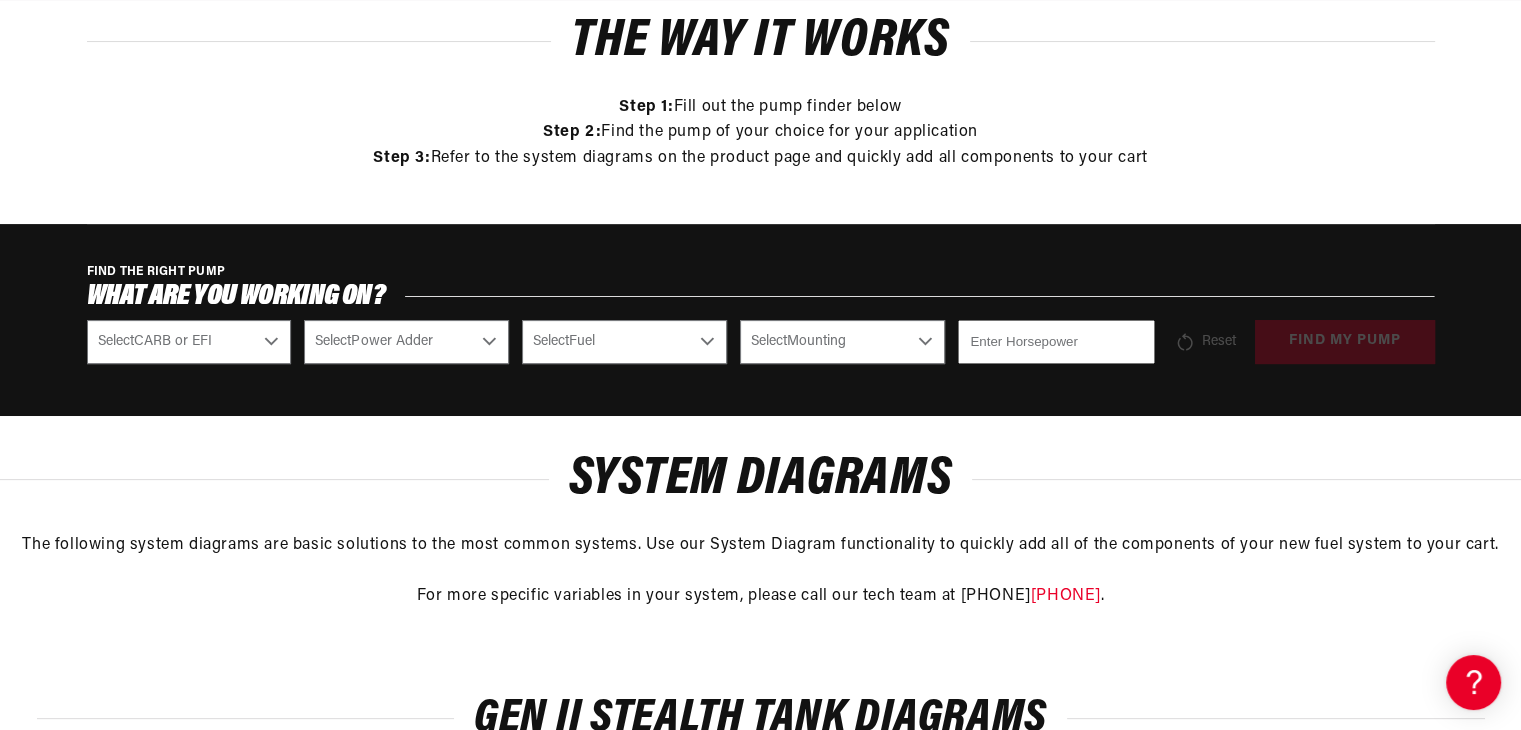 click on "Select  CARB or EFI
Carbureted
Fuel Injected" at bounding box center (189, 342) 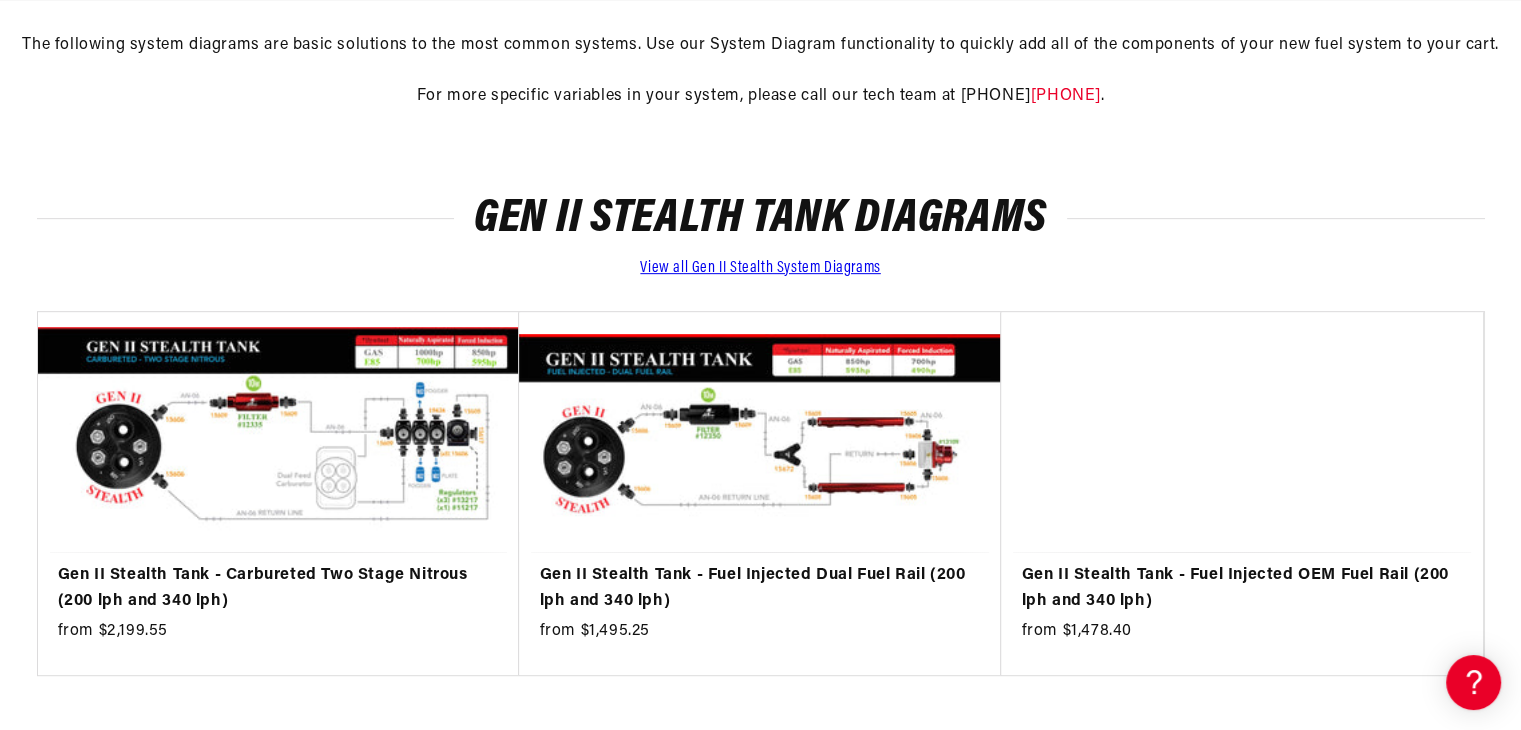 scroll, scrollTop: 951, scrollLeft: 0, axis: vertical 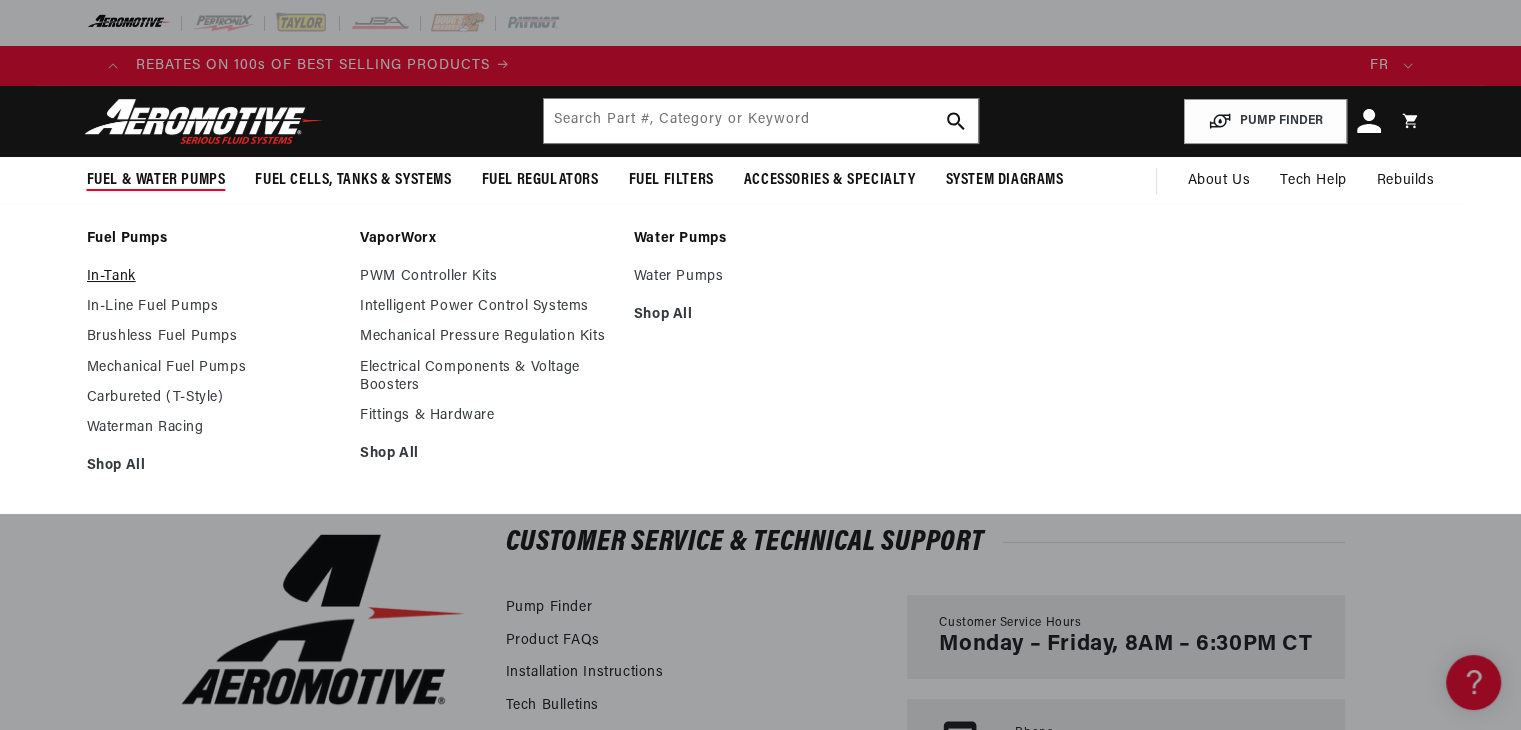 click on "In-Tank" at bounding box center (214, 277) 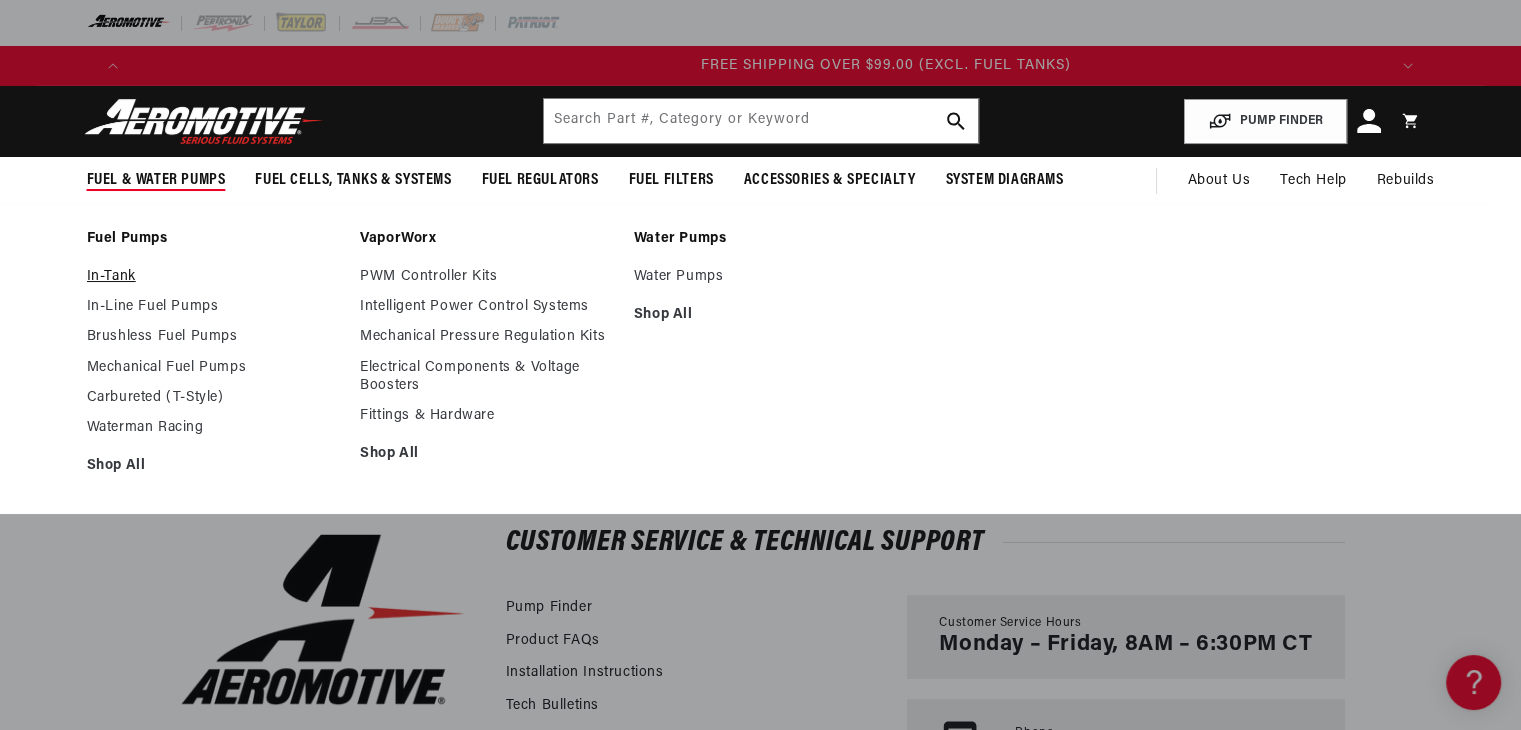 scroll, scrollTop: 0, scrollLeft: 2481, axis: horizontal 